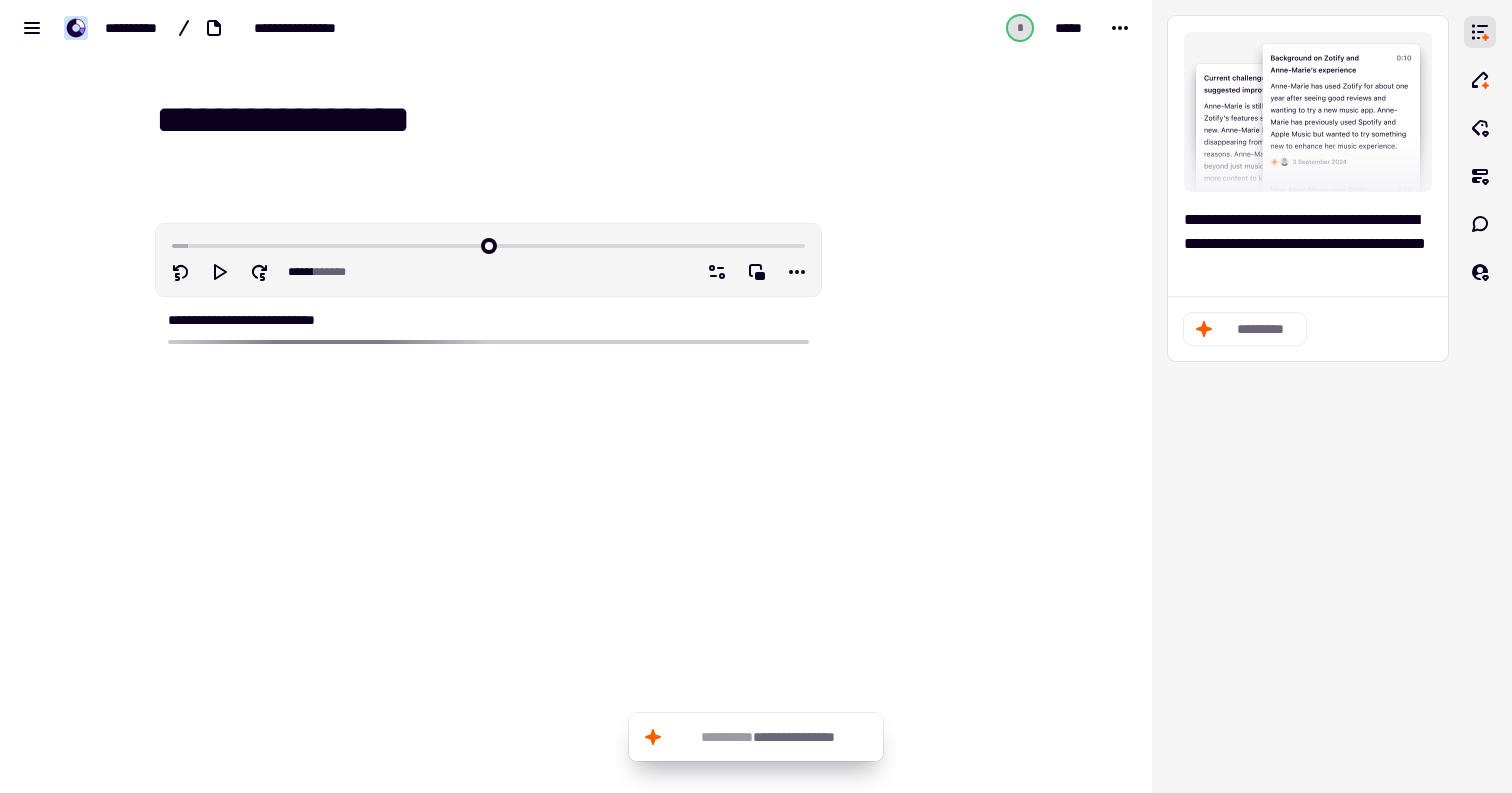scroll, scrollTop: 0, scrollLeft: 0, axis: both 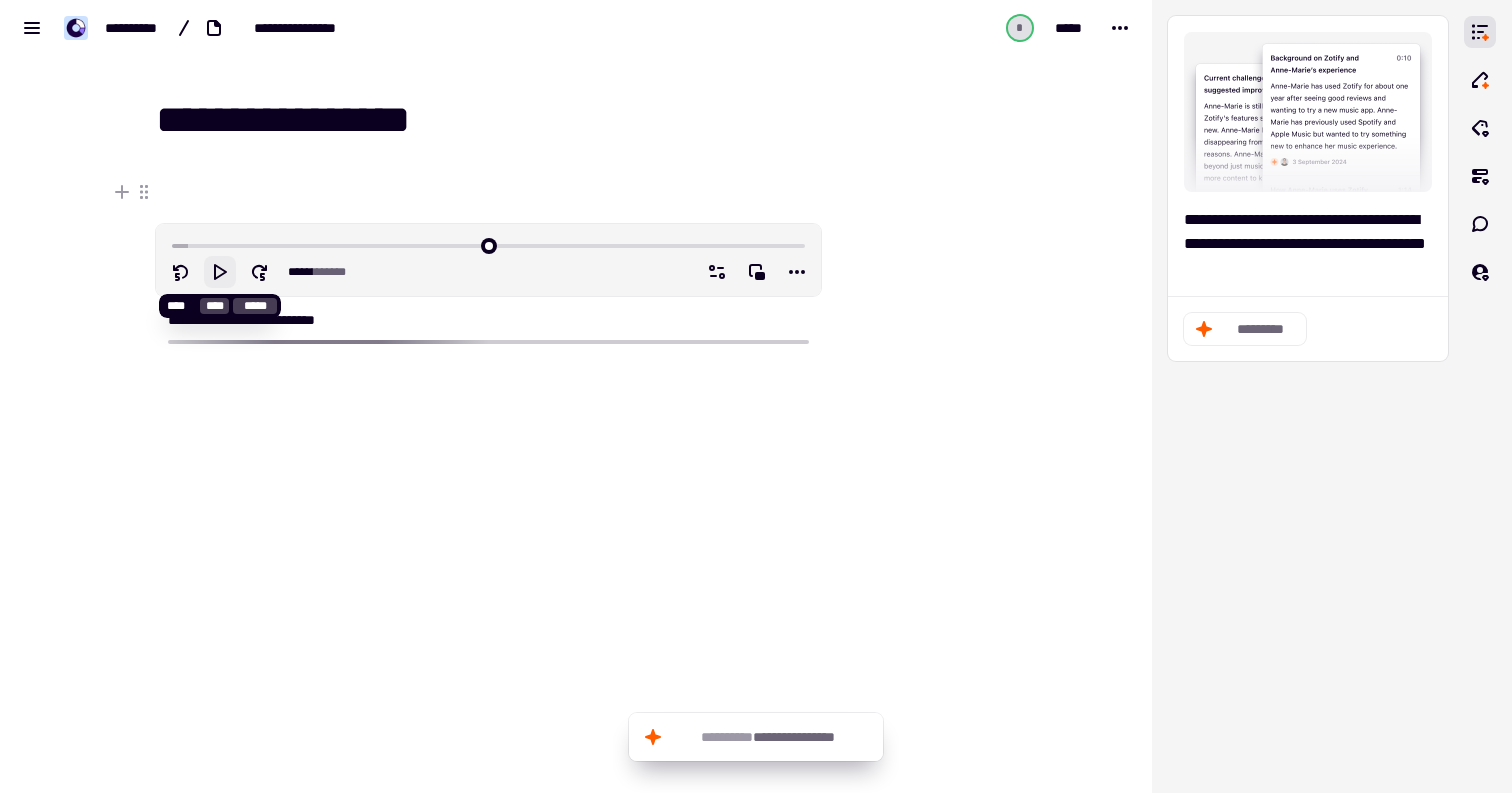 click 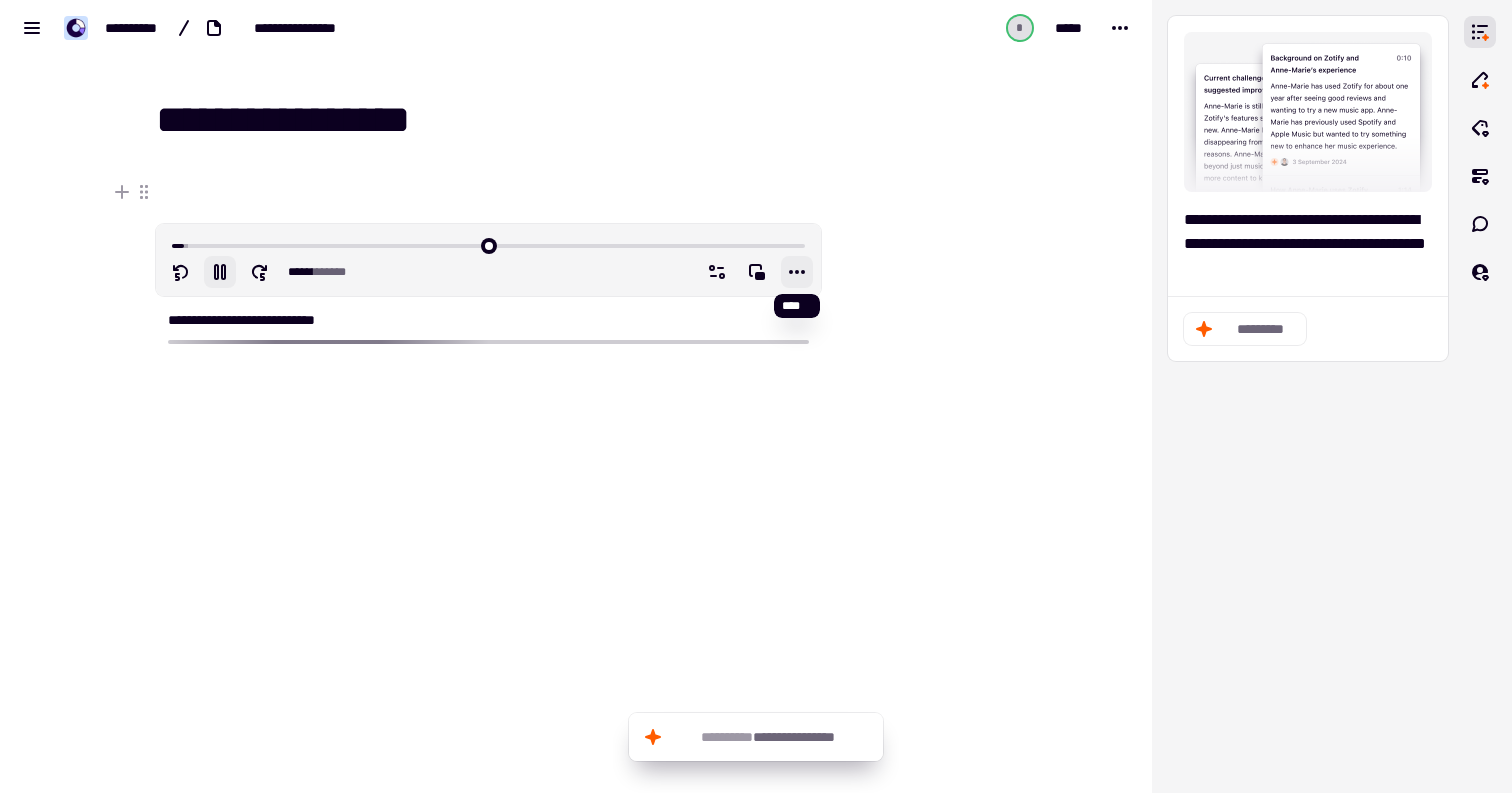 click 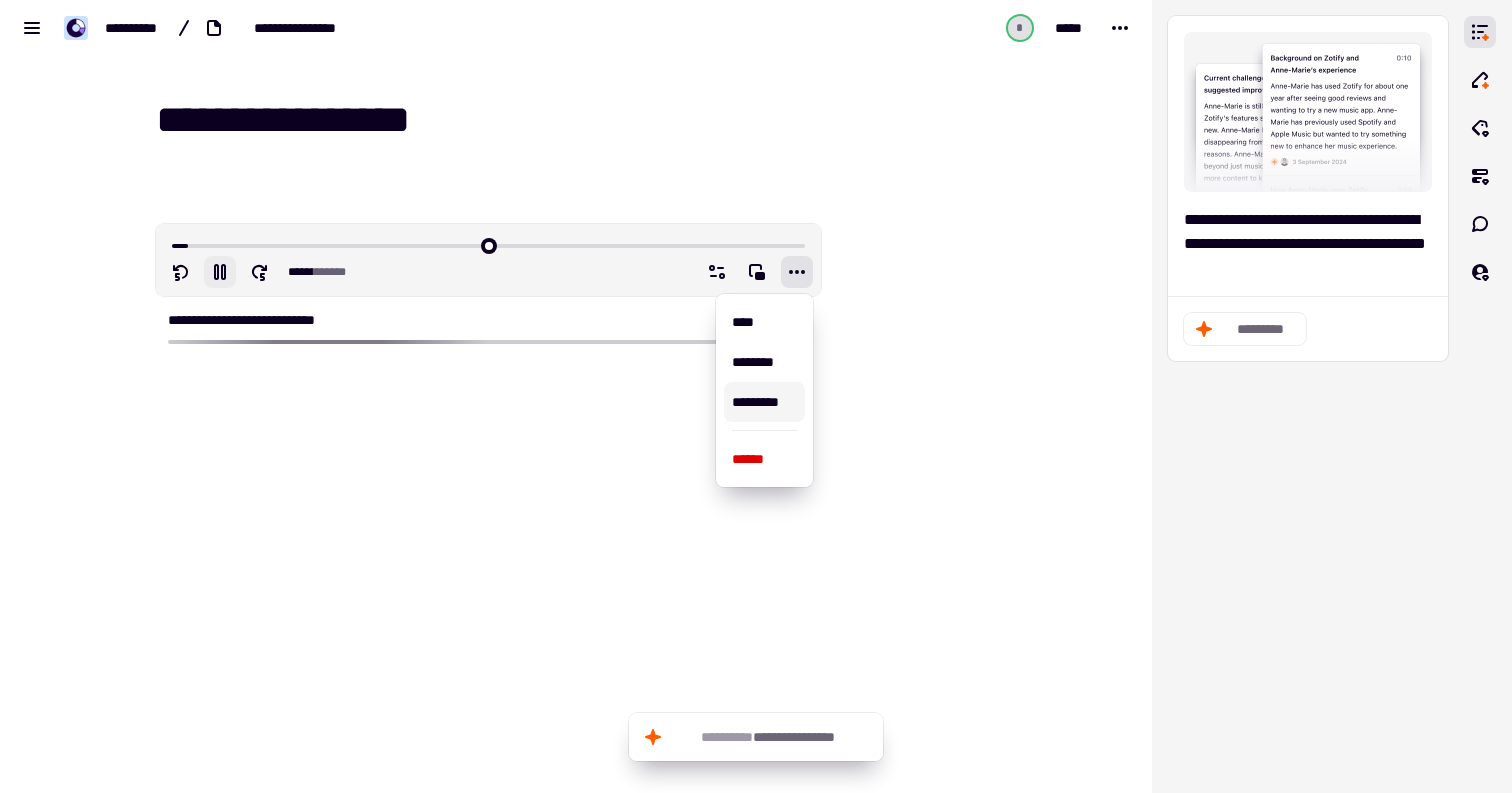click at bounding box center [922, 379] 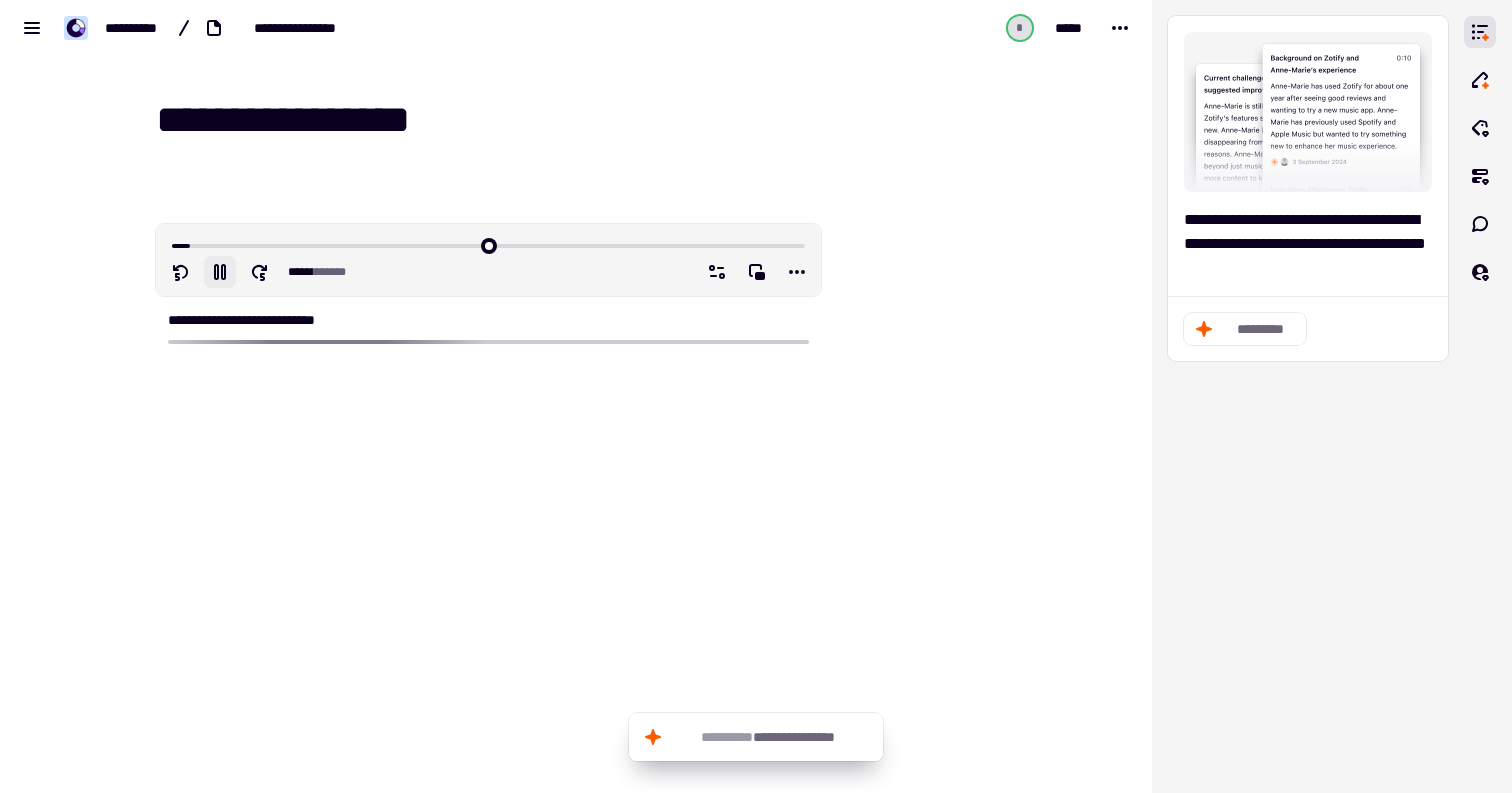 type on "*****" 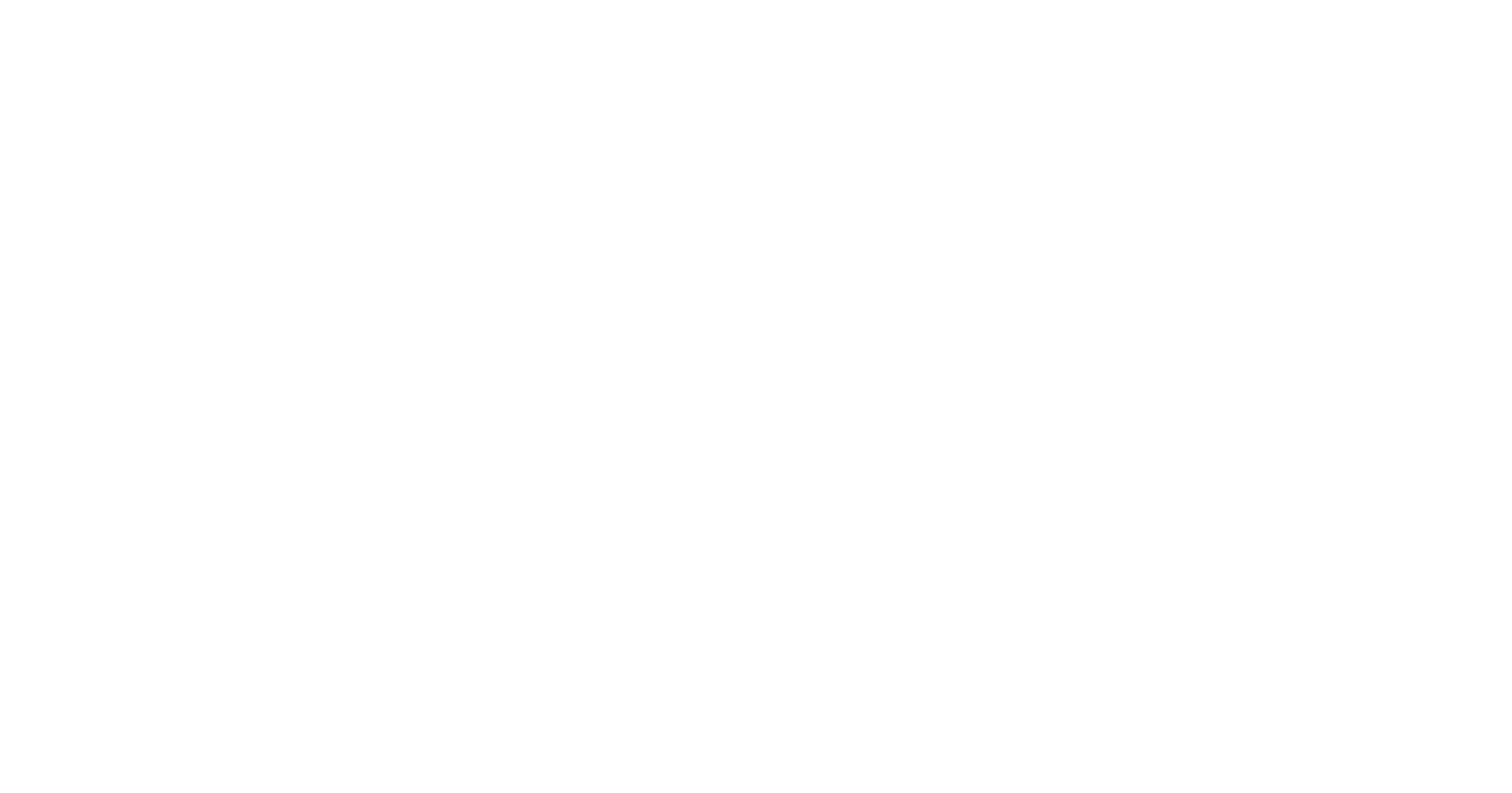 scroll, scrollTop: 0, scrollLeft: 0, axis: both 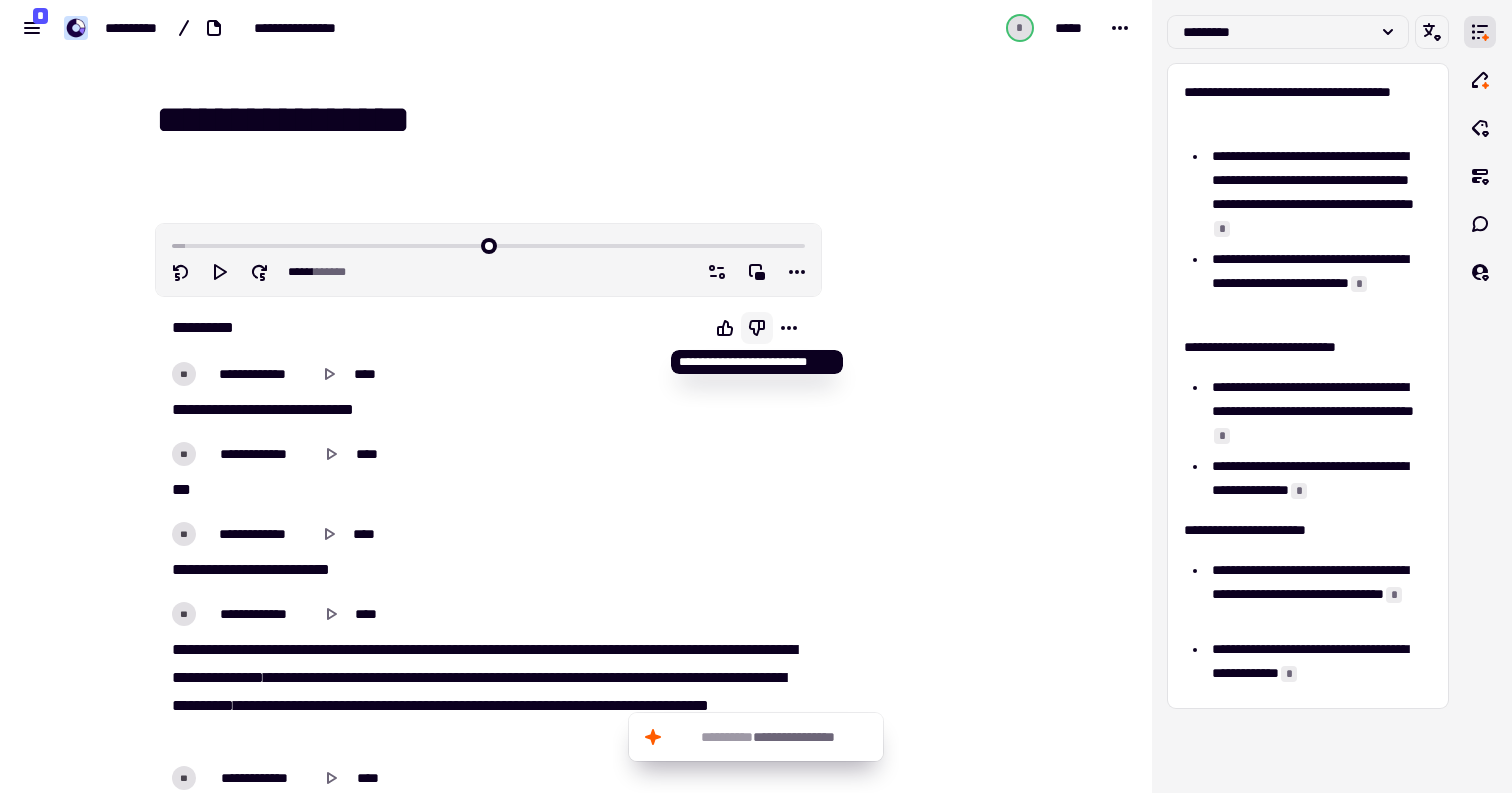 click 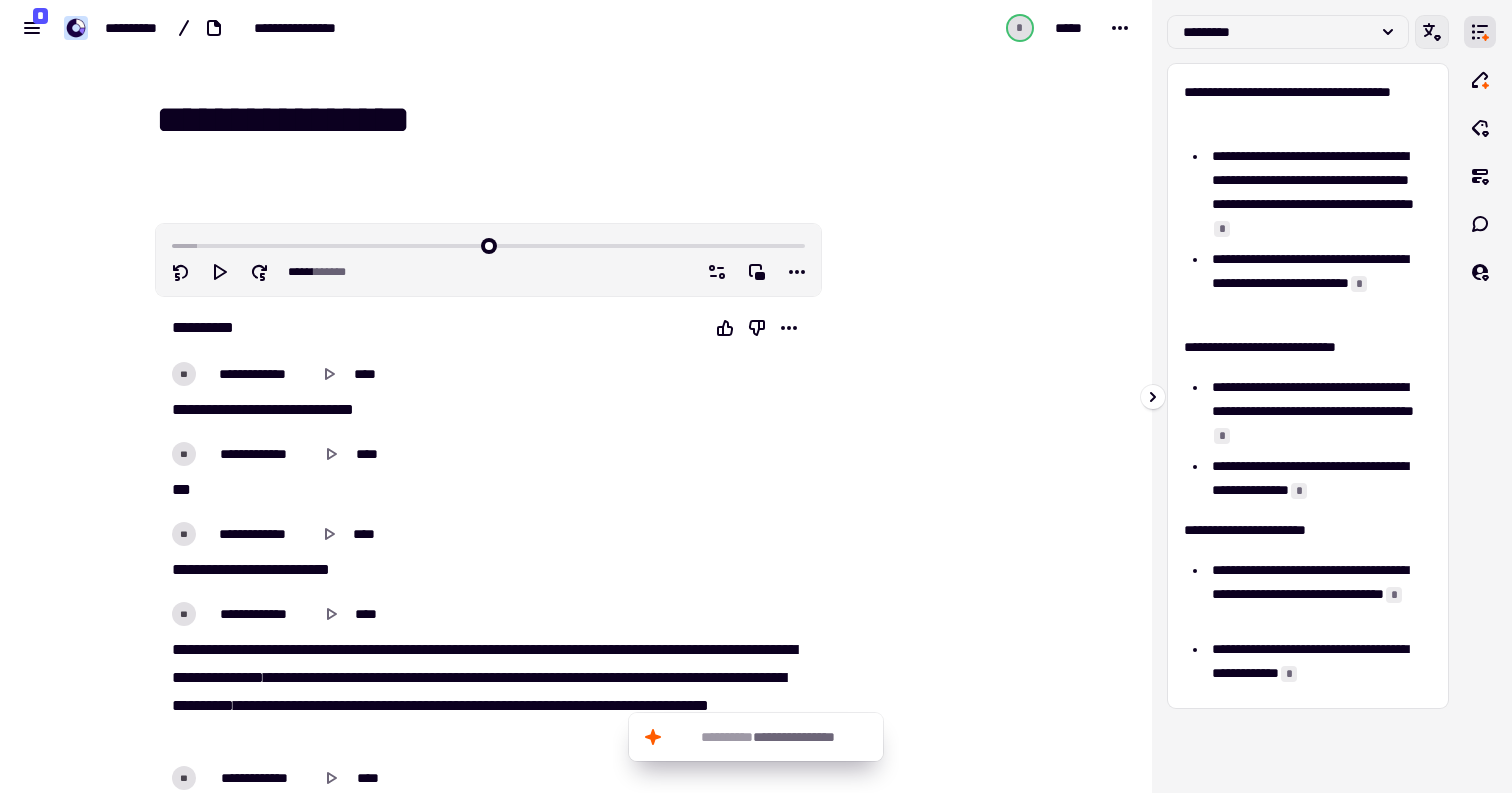 click 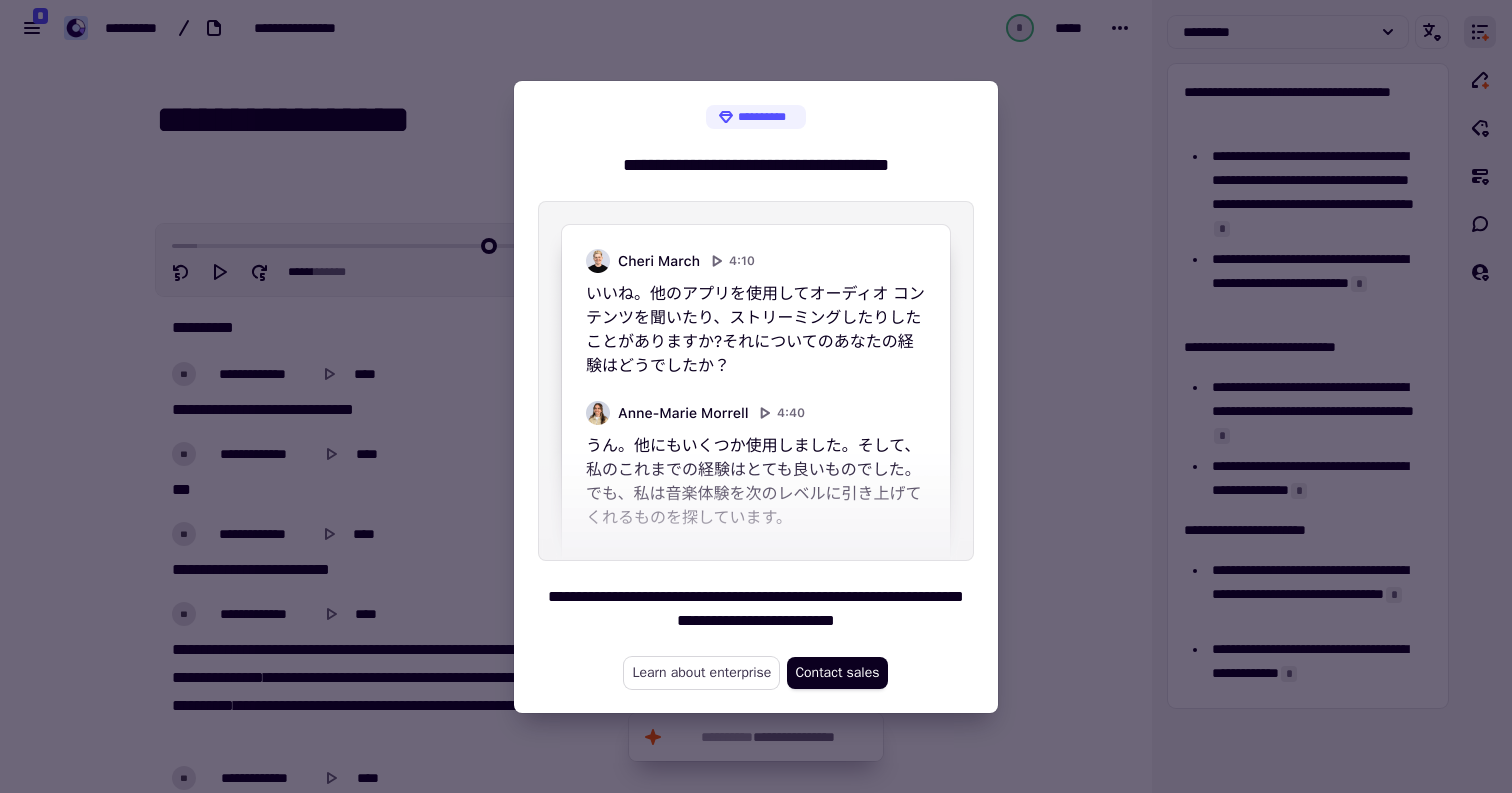 click on "Learn about enterprise" 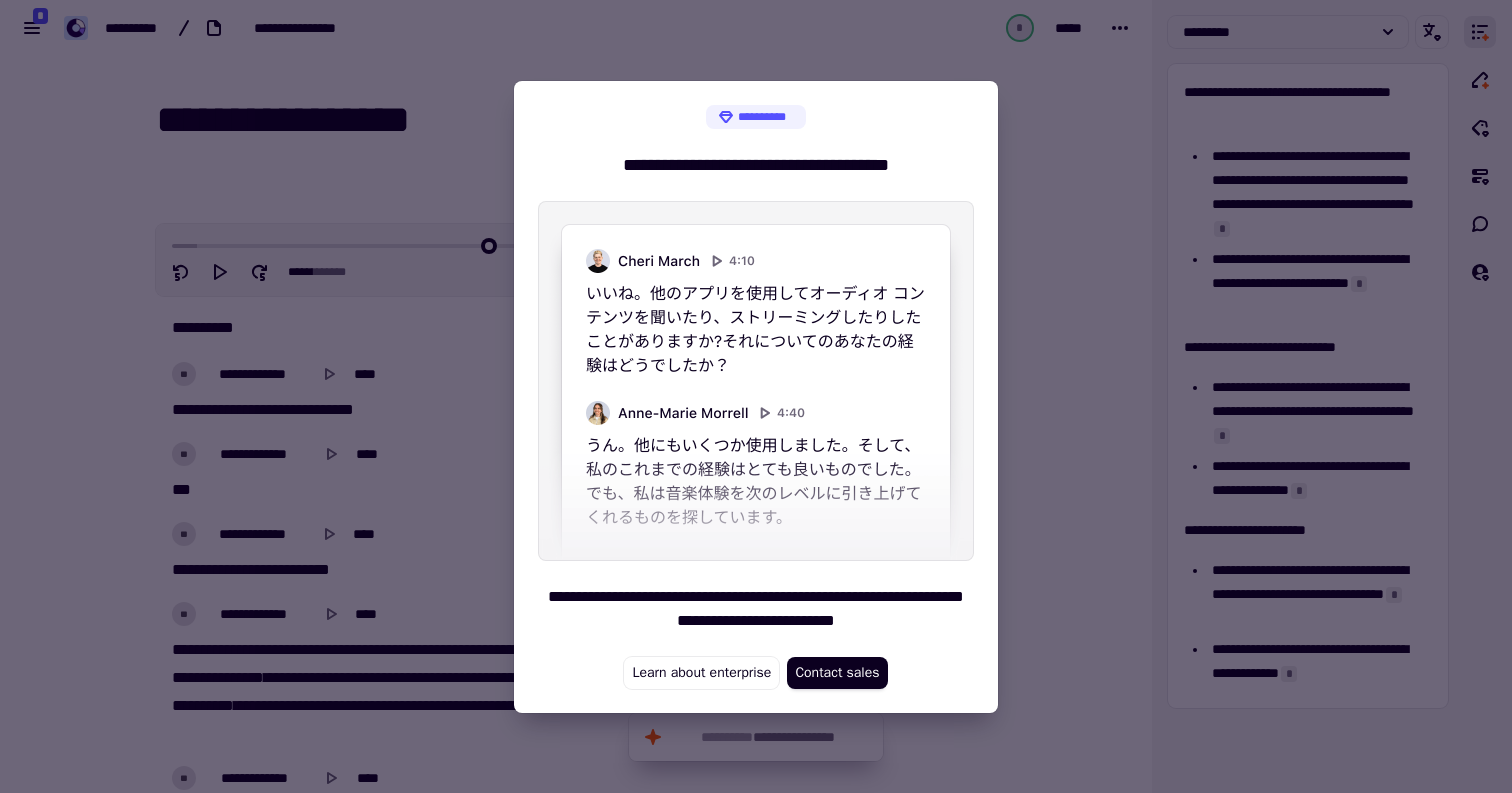 click at bounding box center [756, 396] 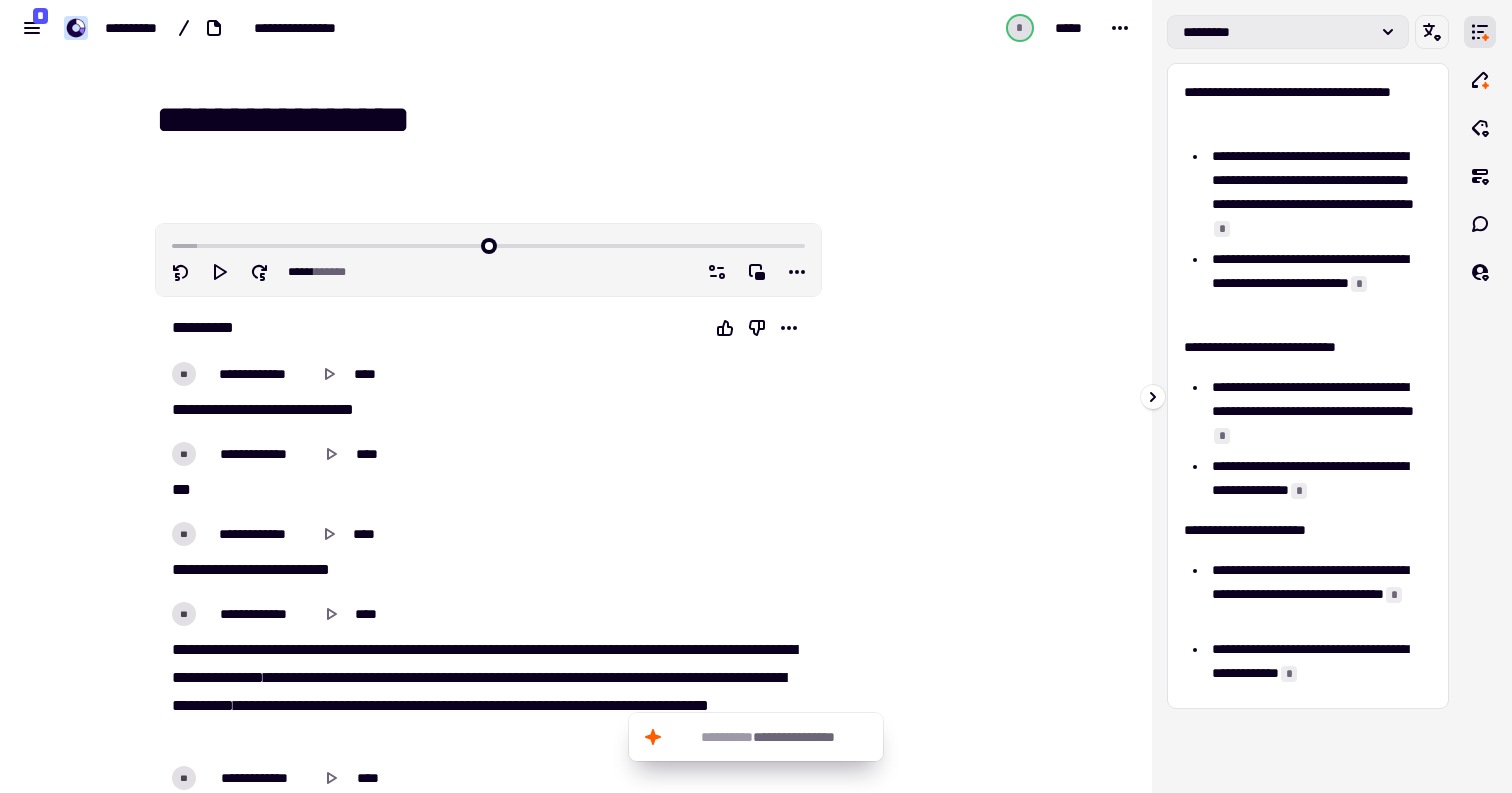 click on "*********" 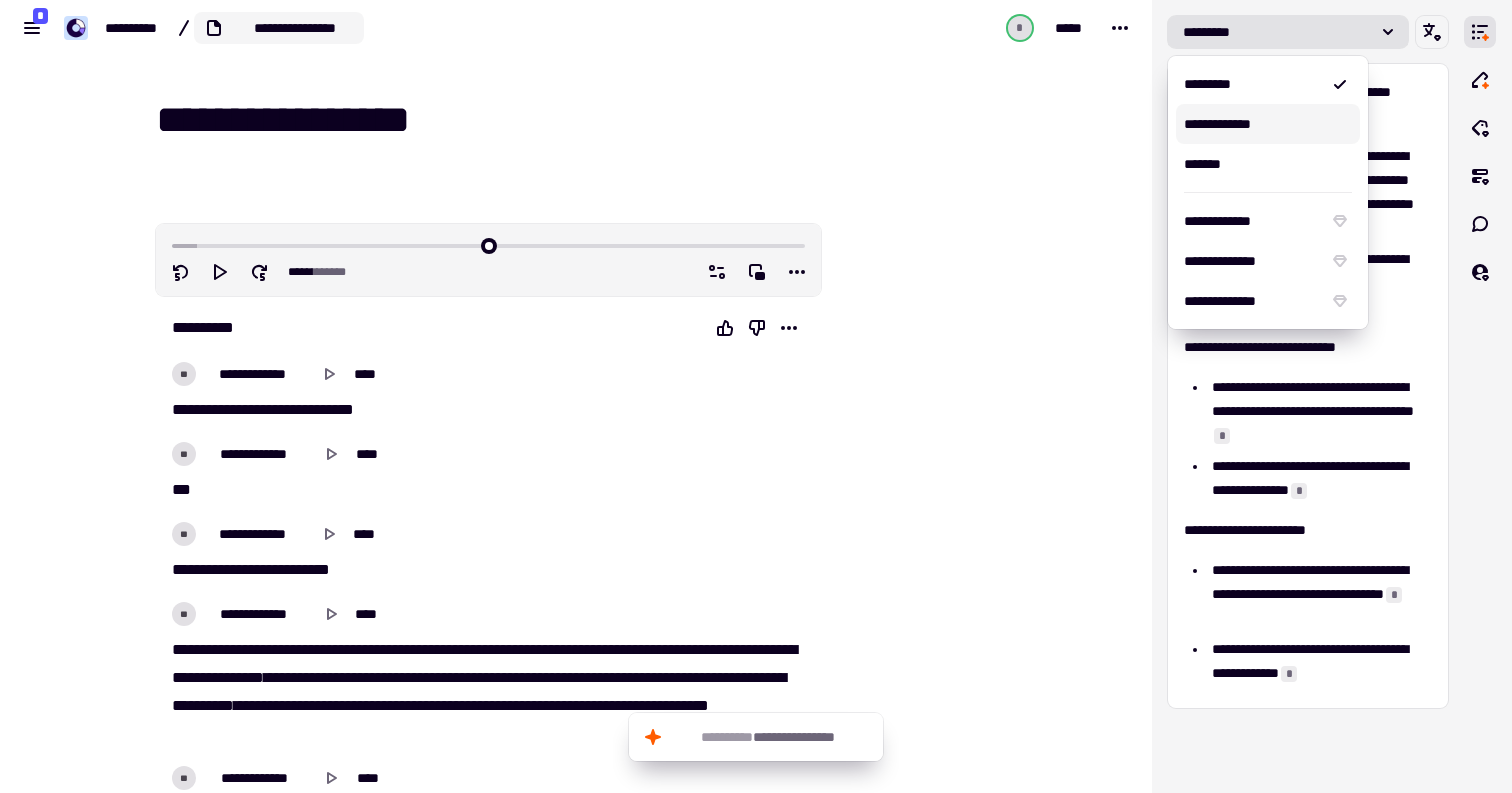 click on "**********" 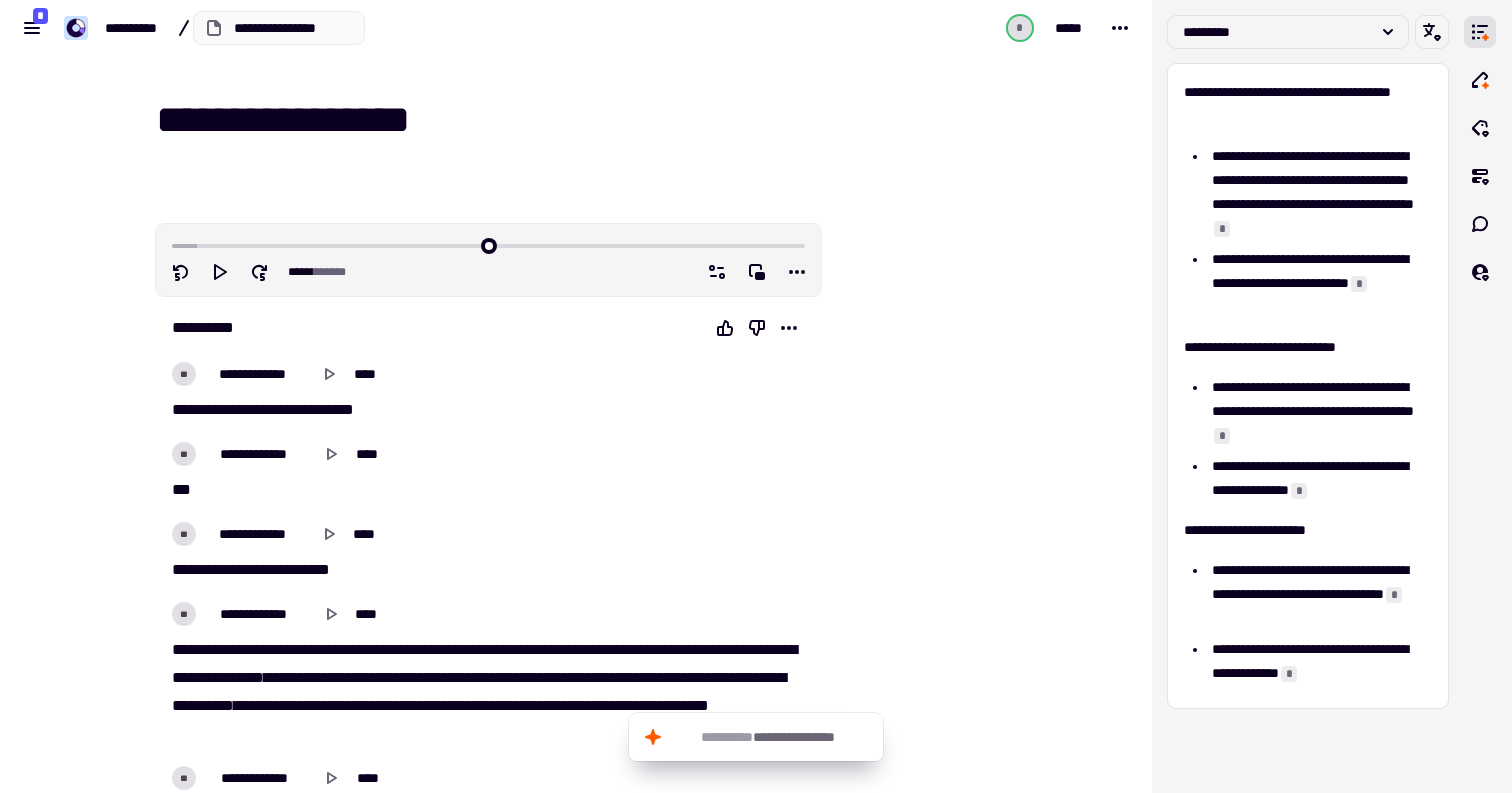 click on "**********" at bounding box center (588, 124) 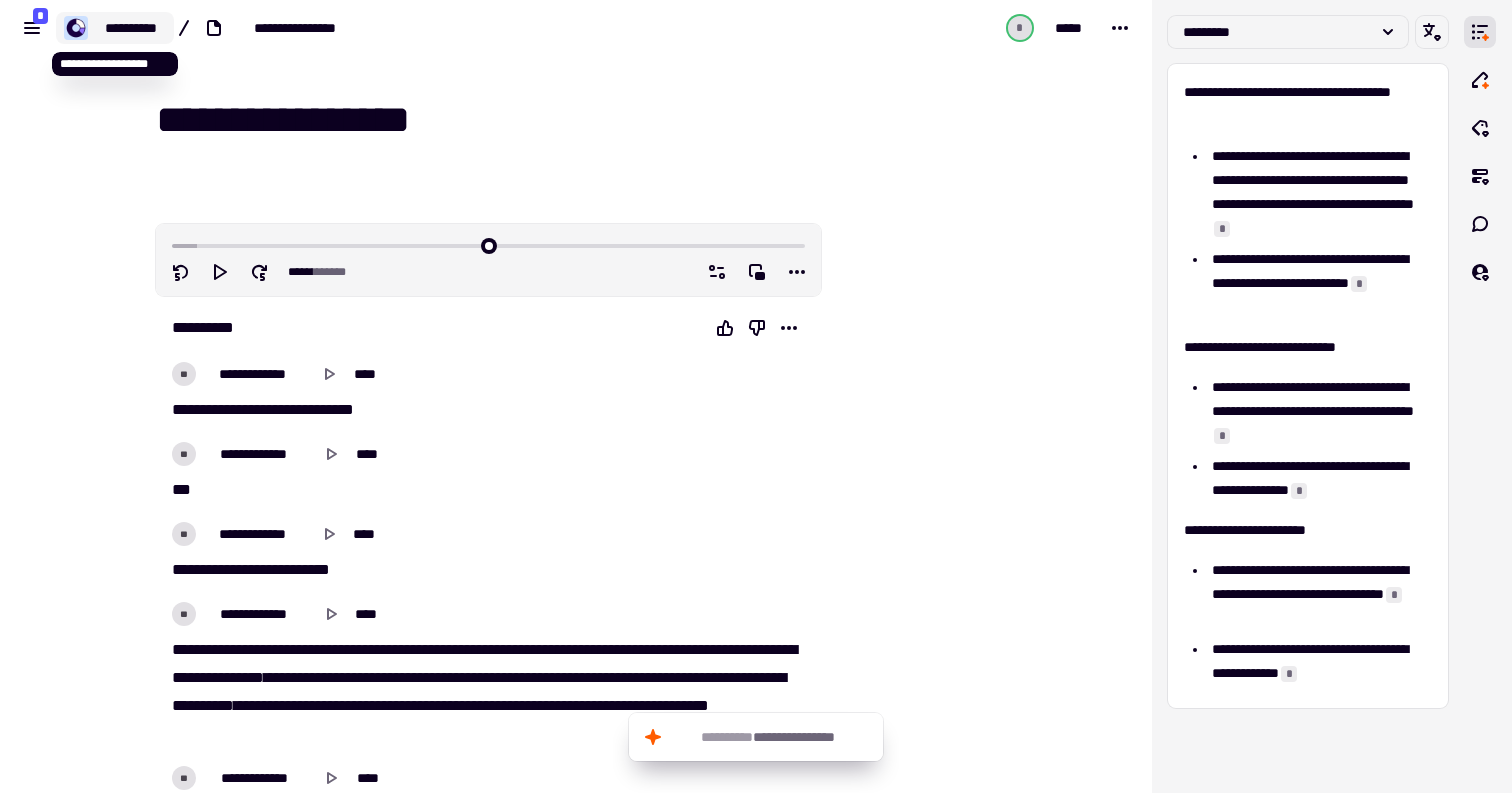 click on "**********" 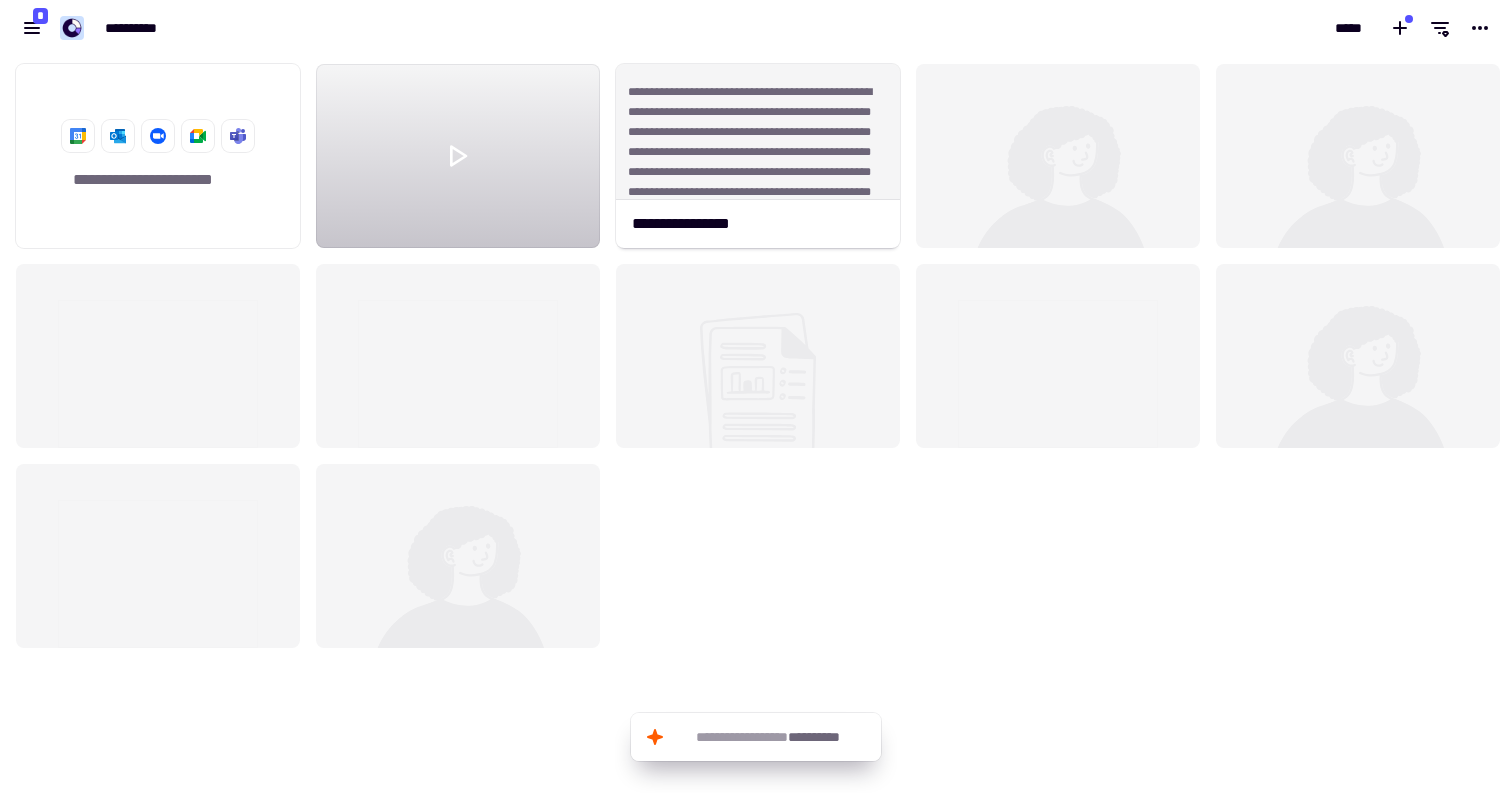 scroll, scrollTop: 16, scrollLeft: 16, axis: both 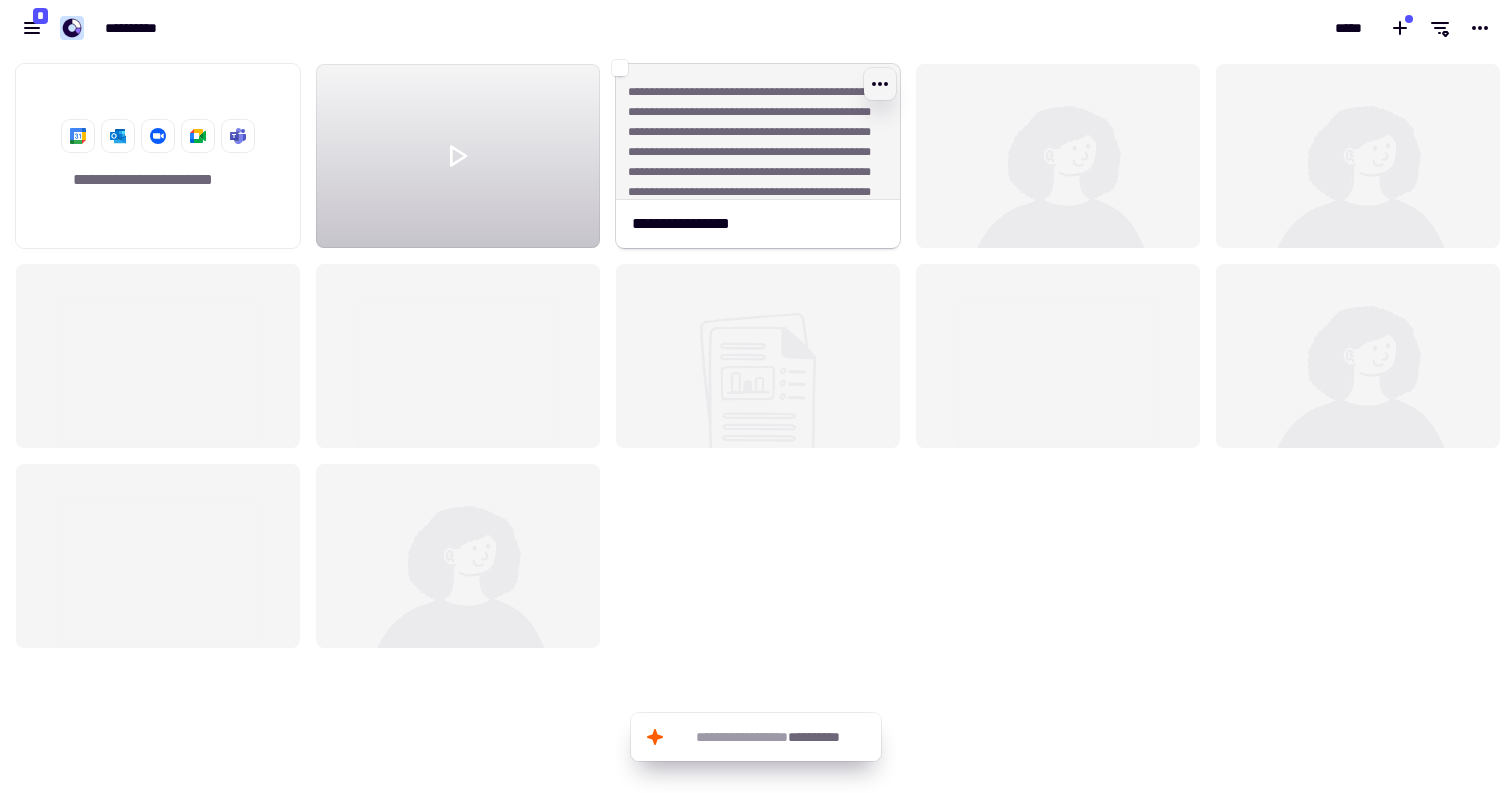click 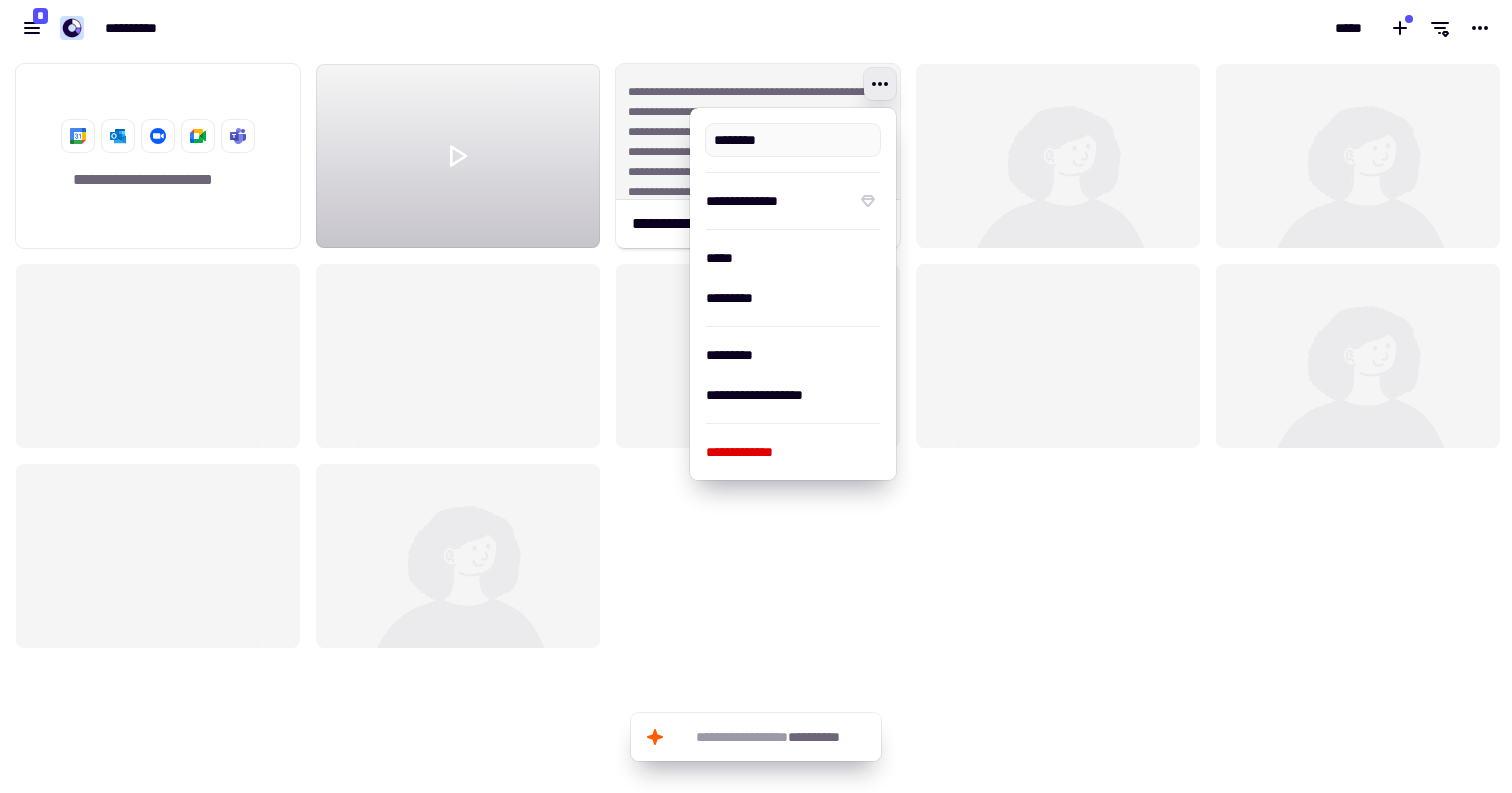 type on "**********" 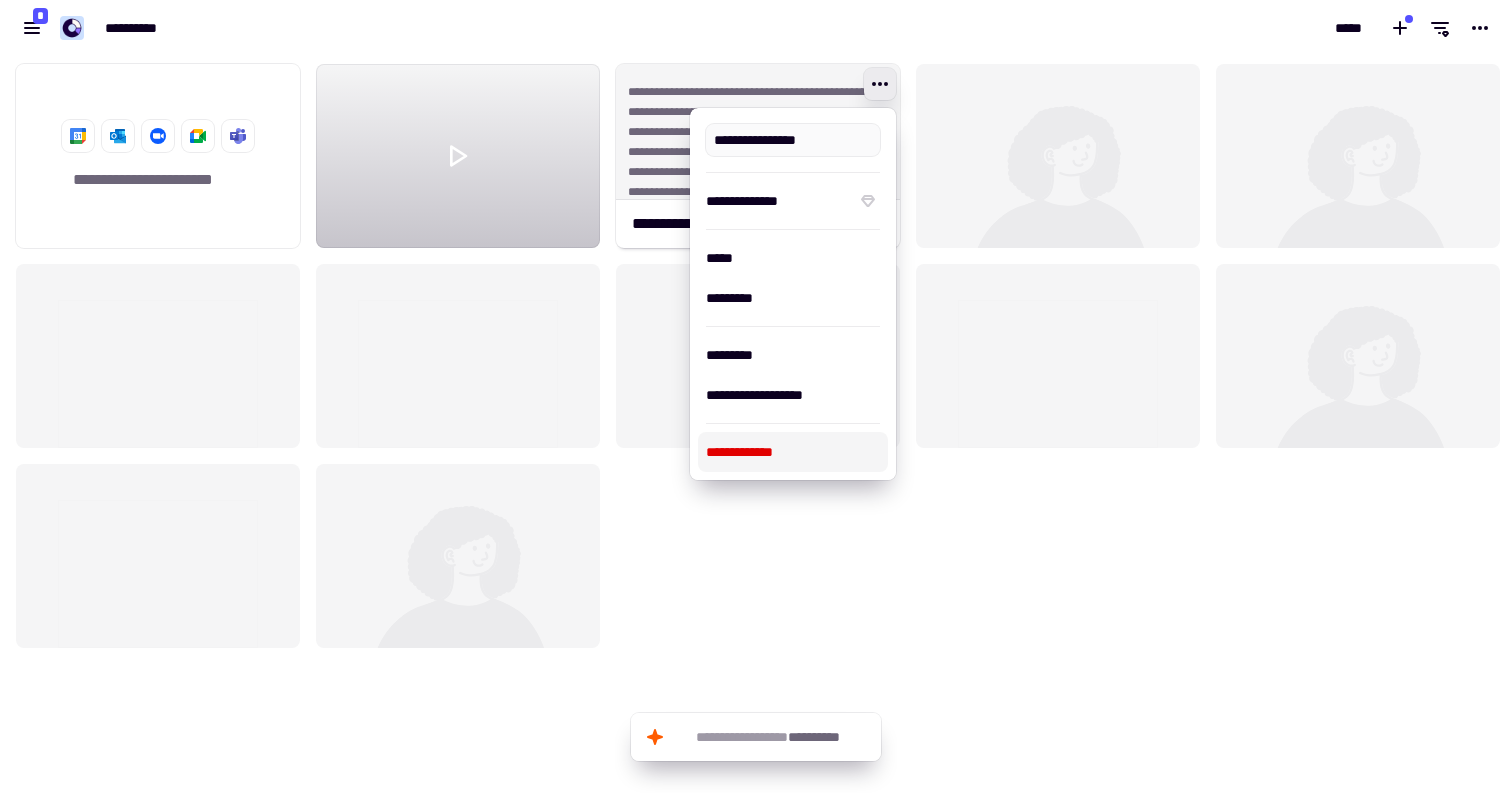 click on "**********" at bounding box center [793, 452] 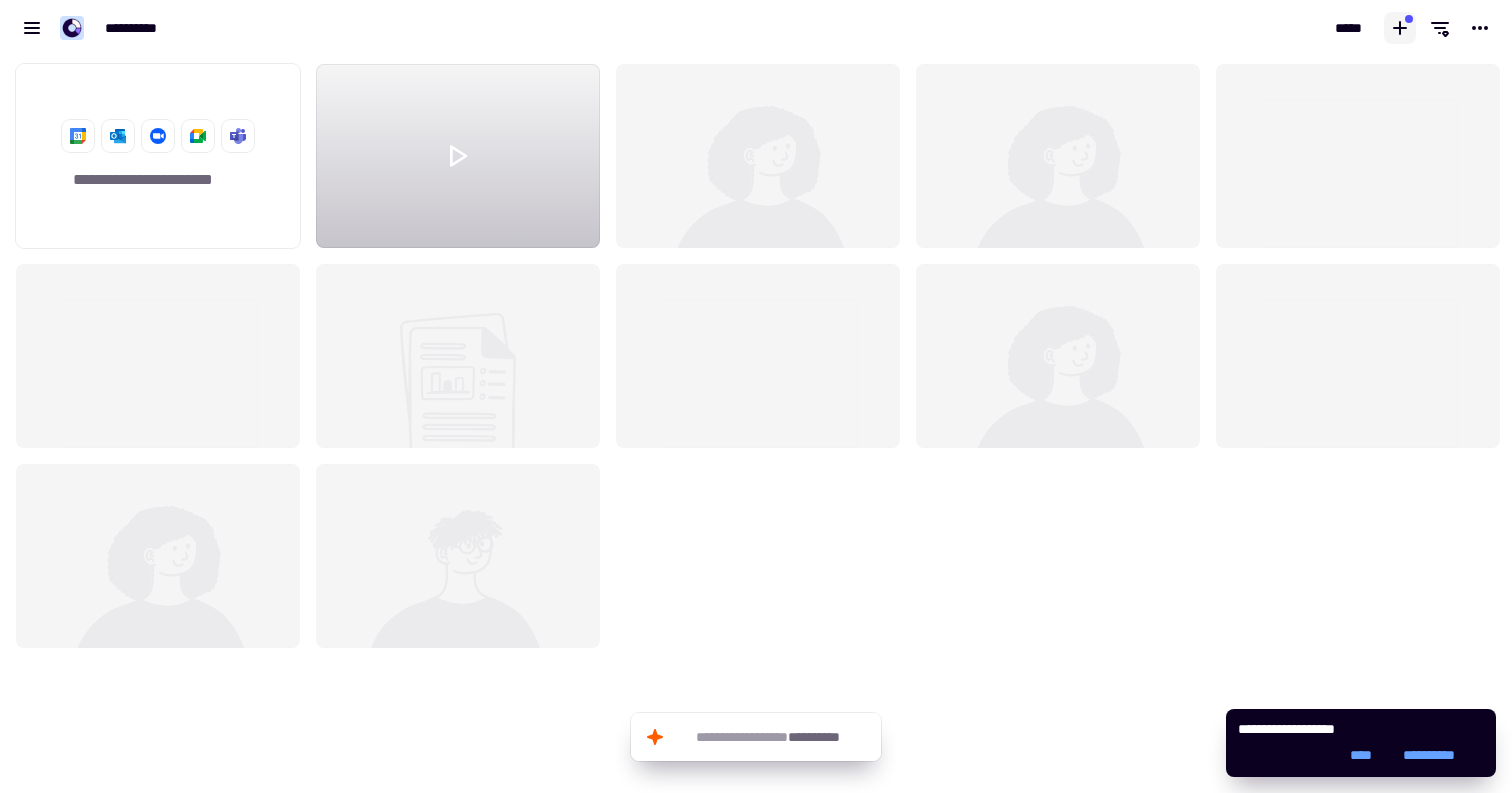 click 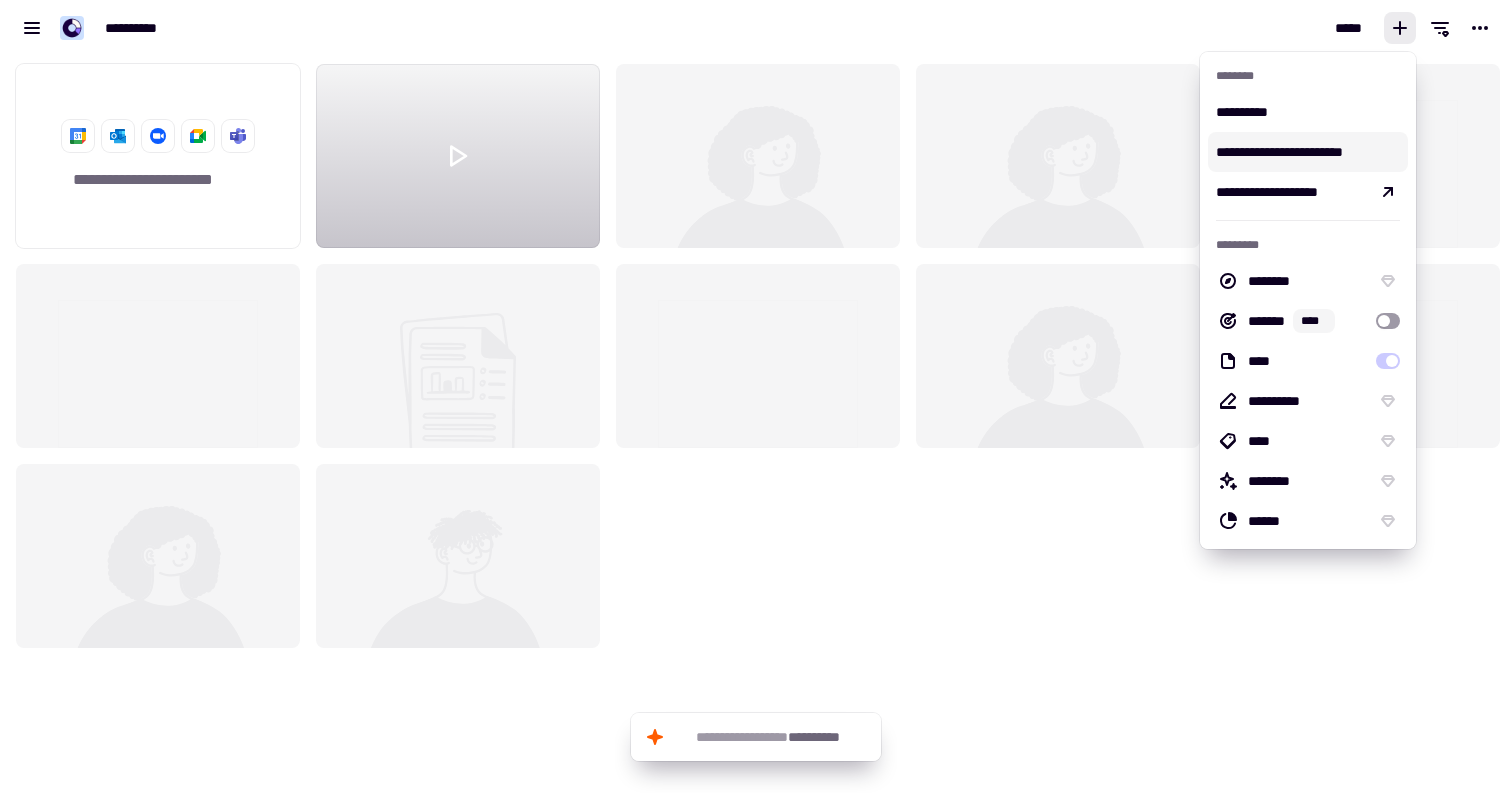 click on "**********" at bounding box center [1308, 152] 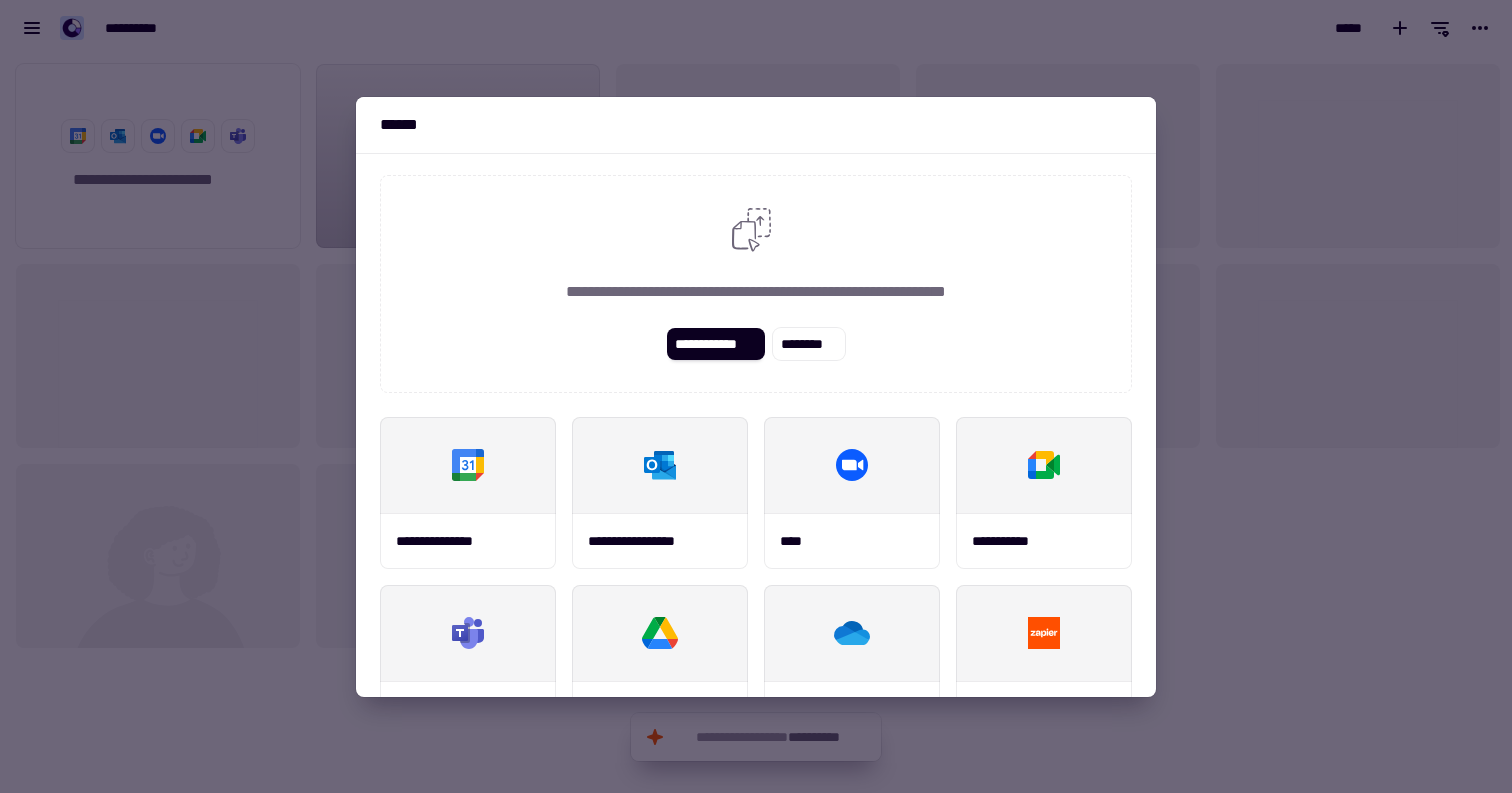 scroll, scrollTop: 4, scrollLeft: 0, axis: vertical 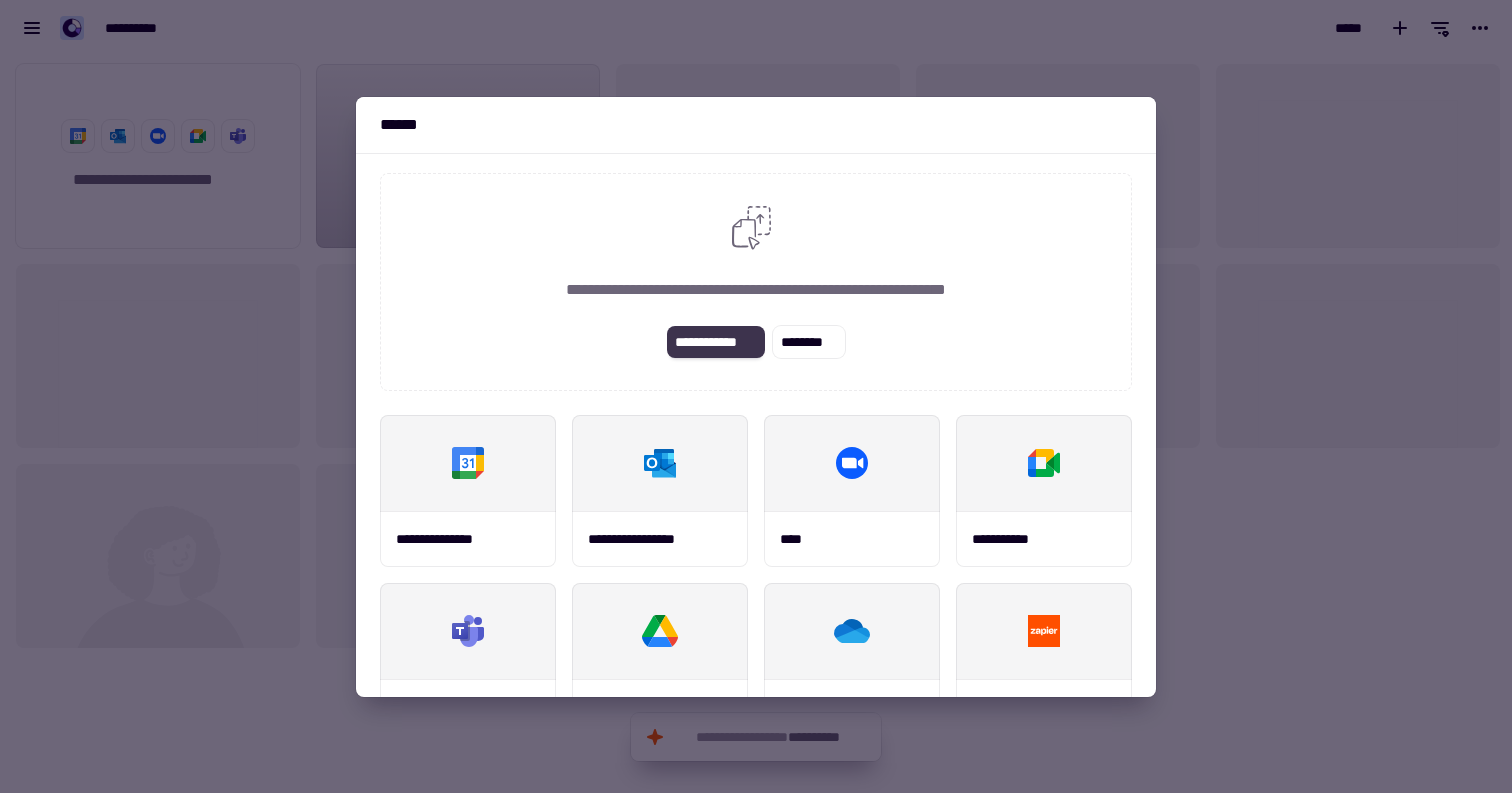 click on "**********" 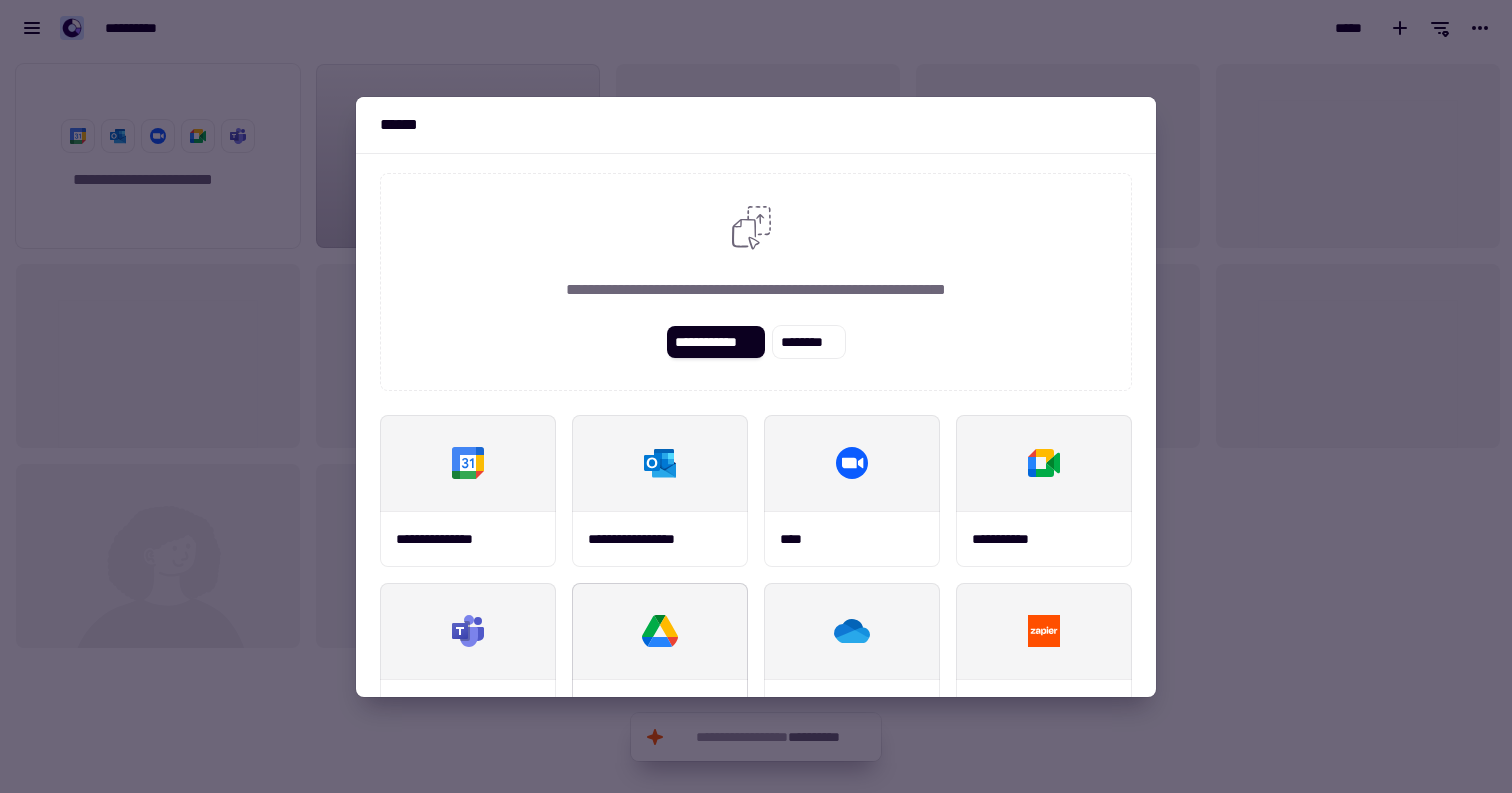 click 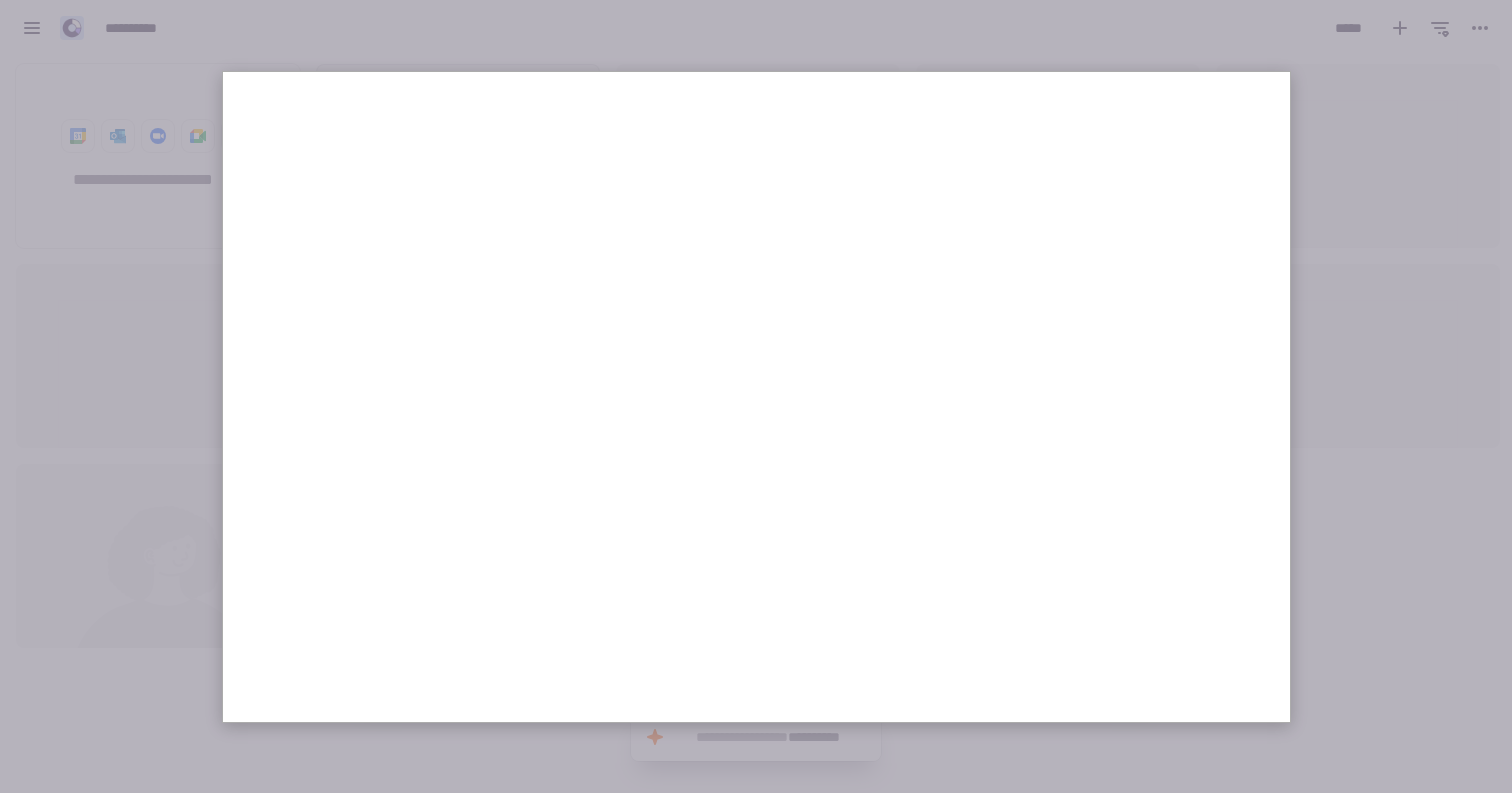 scroll, scrollTop: 12, scrollLeft: 0, axis: vertical 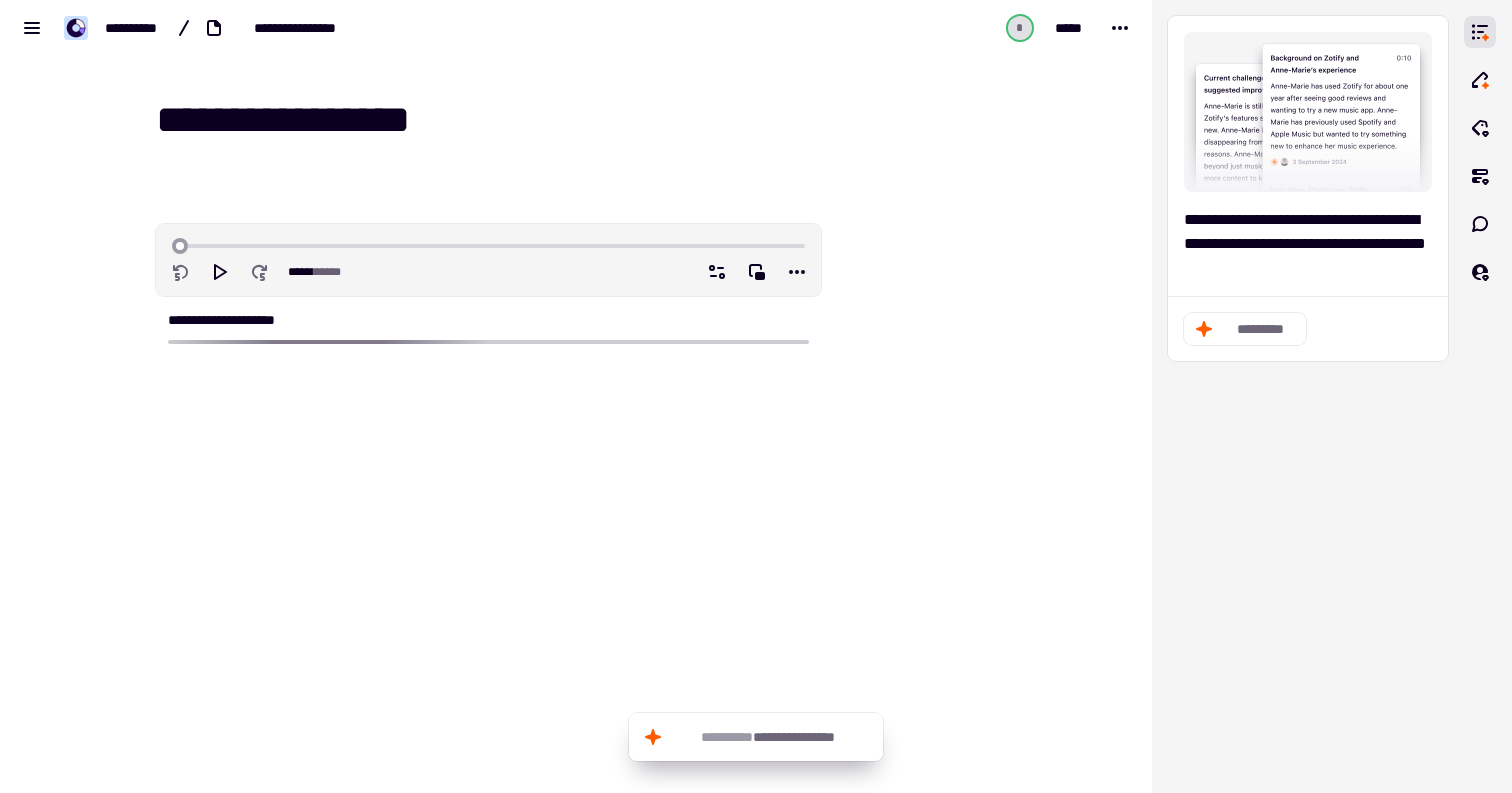 click on "**********" at bounding box center [588, 120] 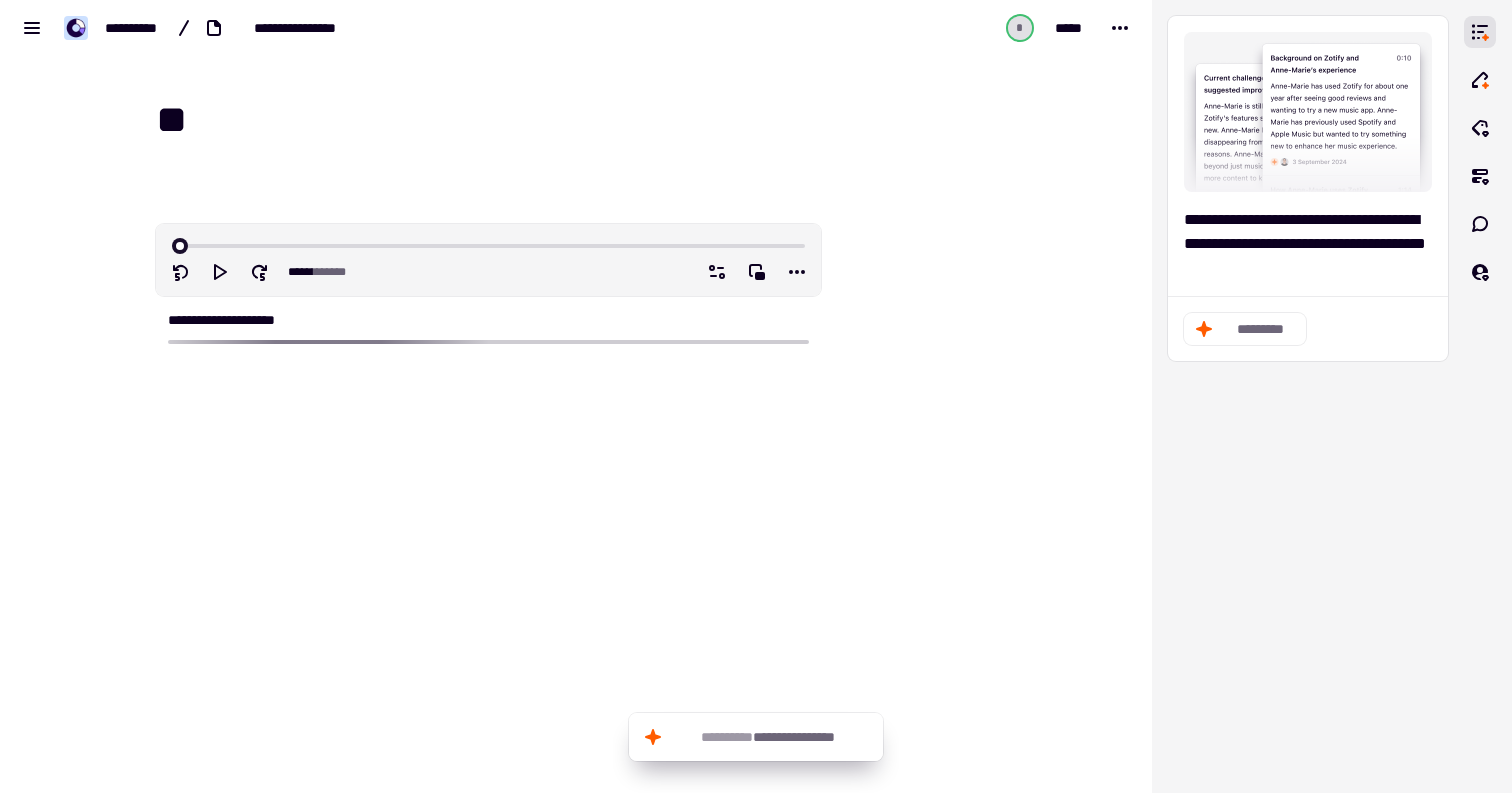 type on "*" 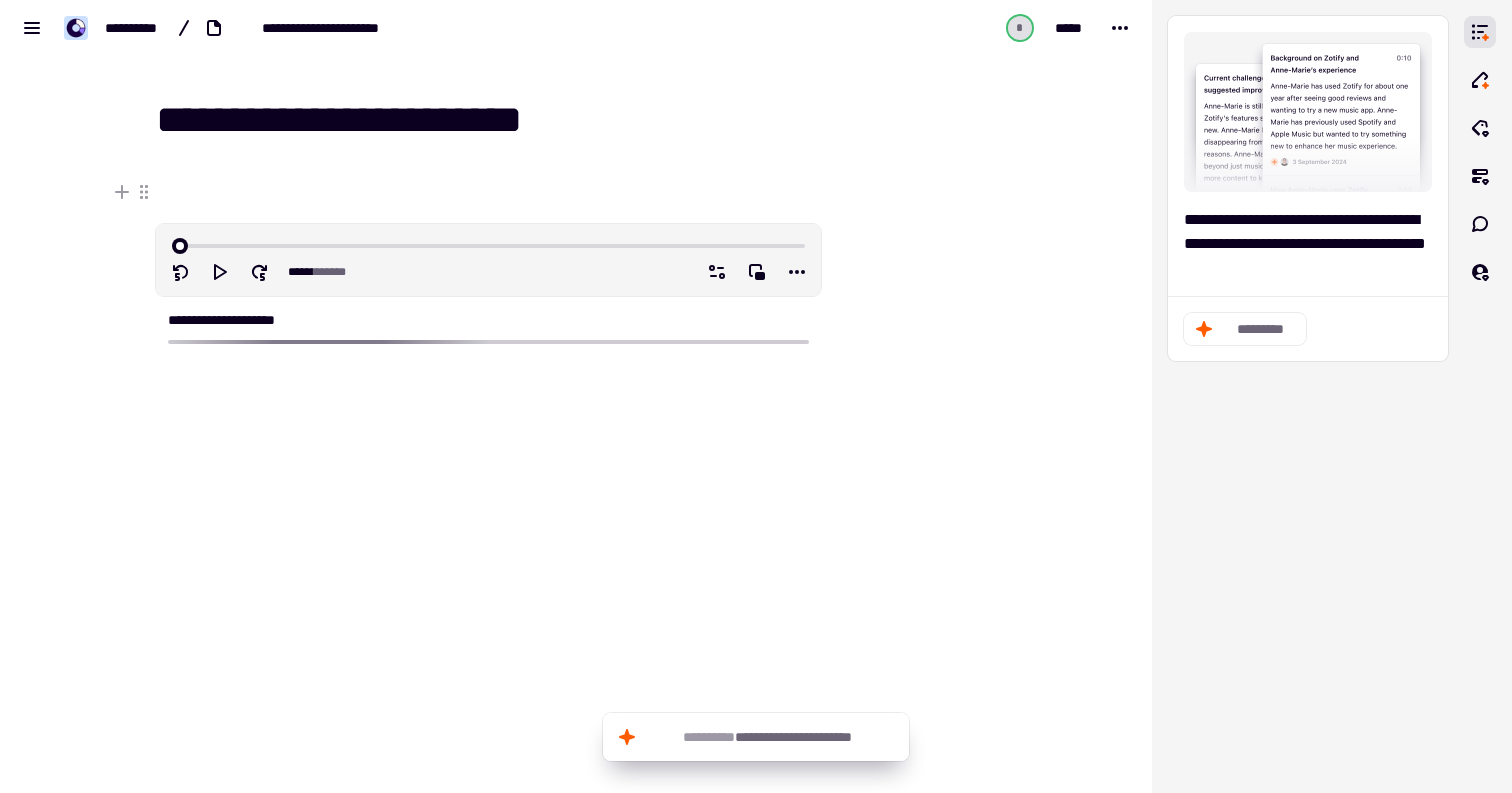 type on "**********" 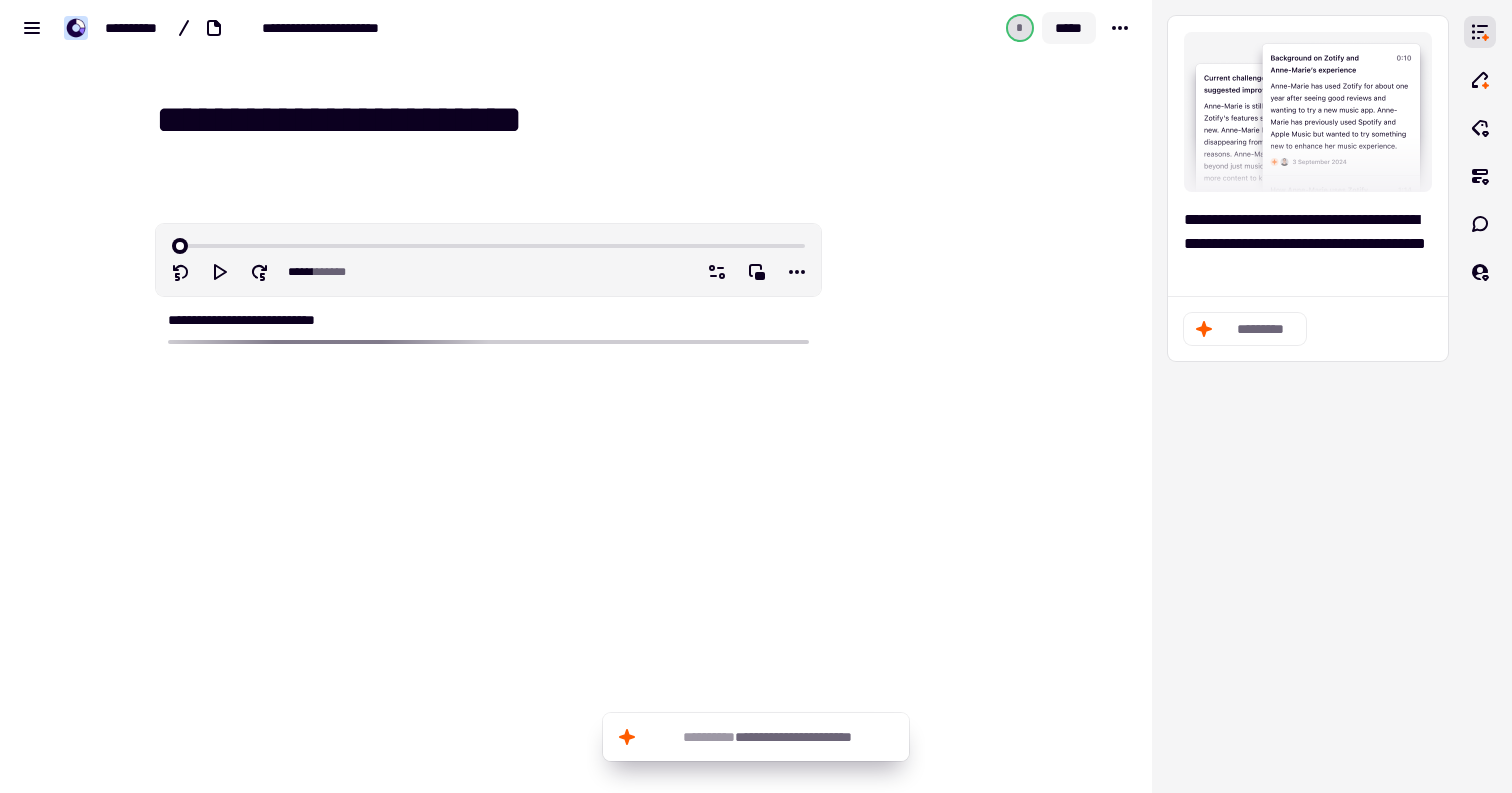 click on "*****" 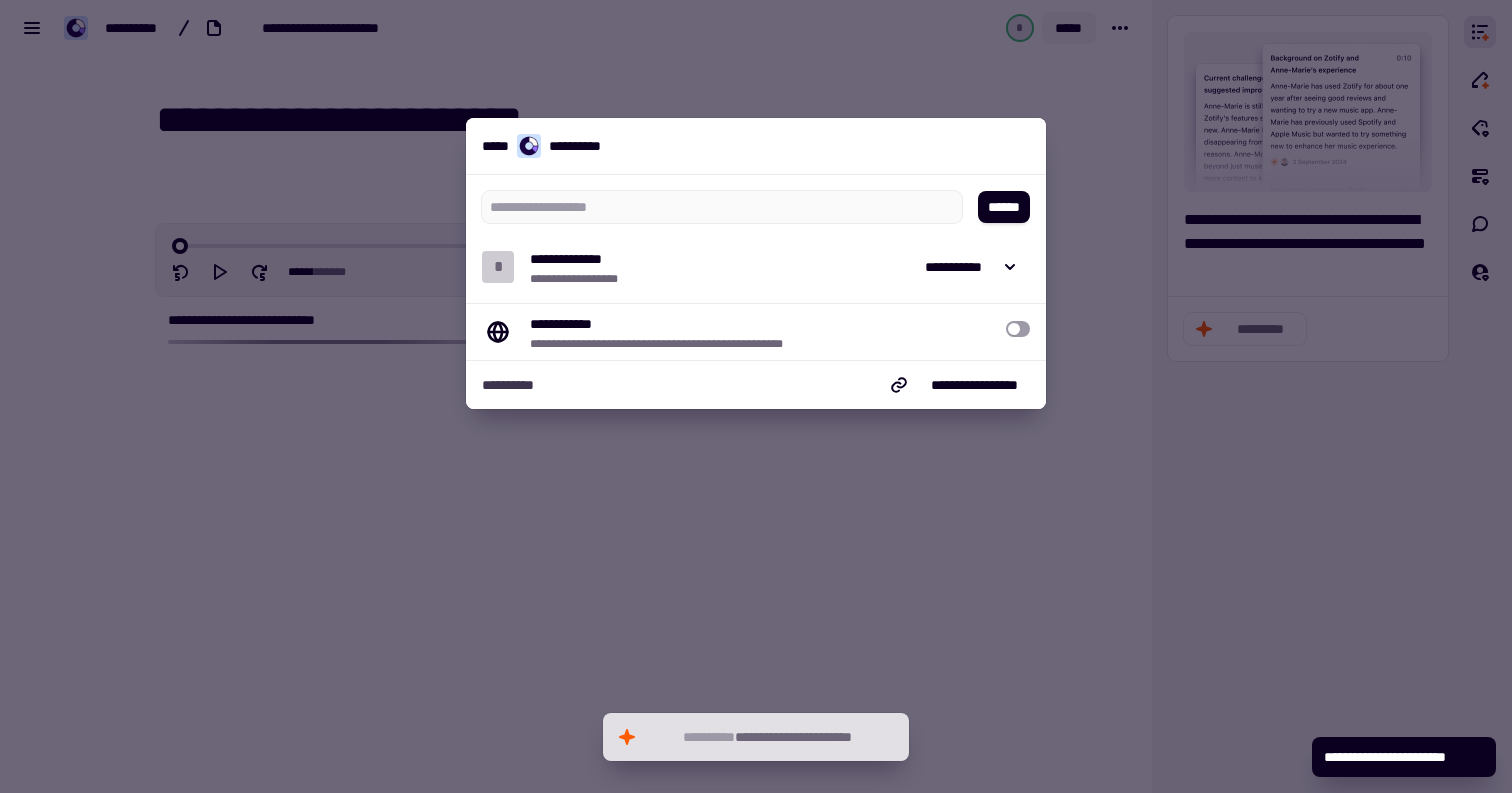 click at bounding box center [756, 396] 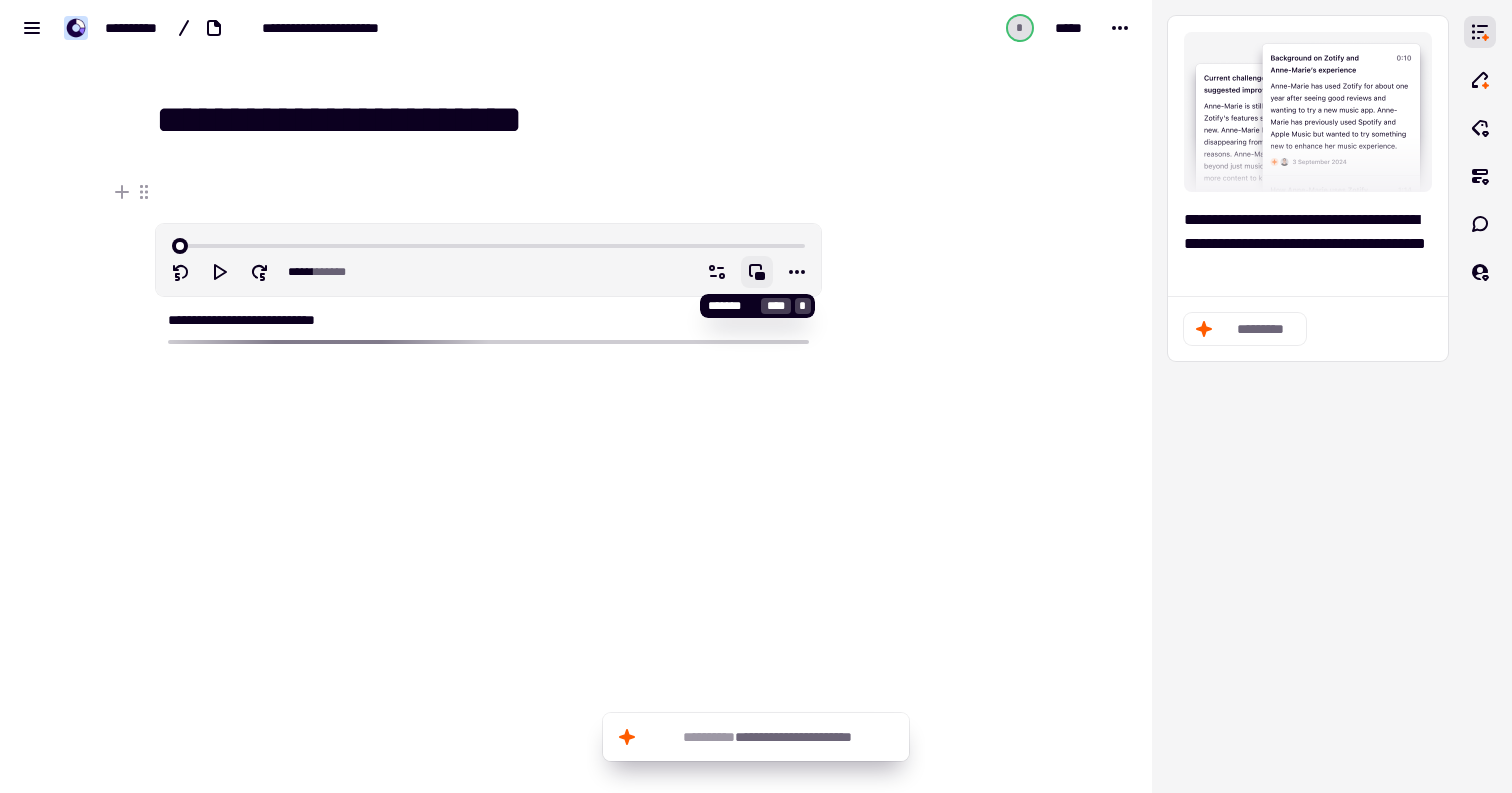 click 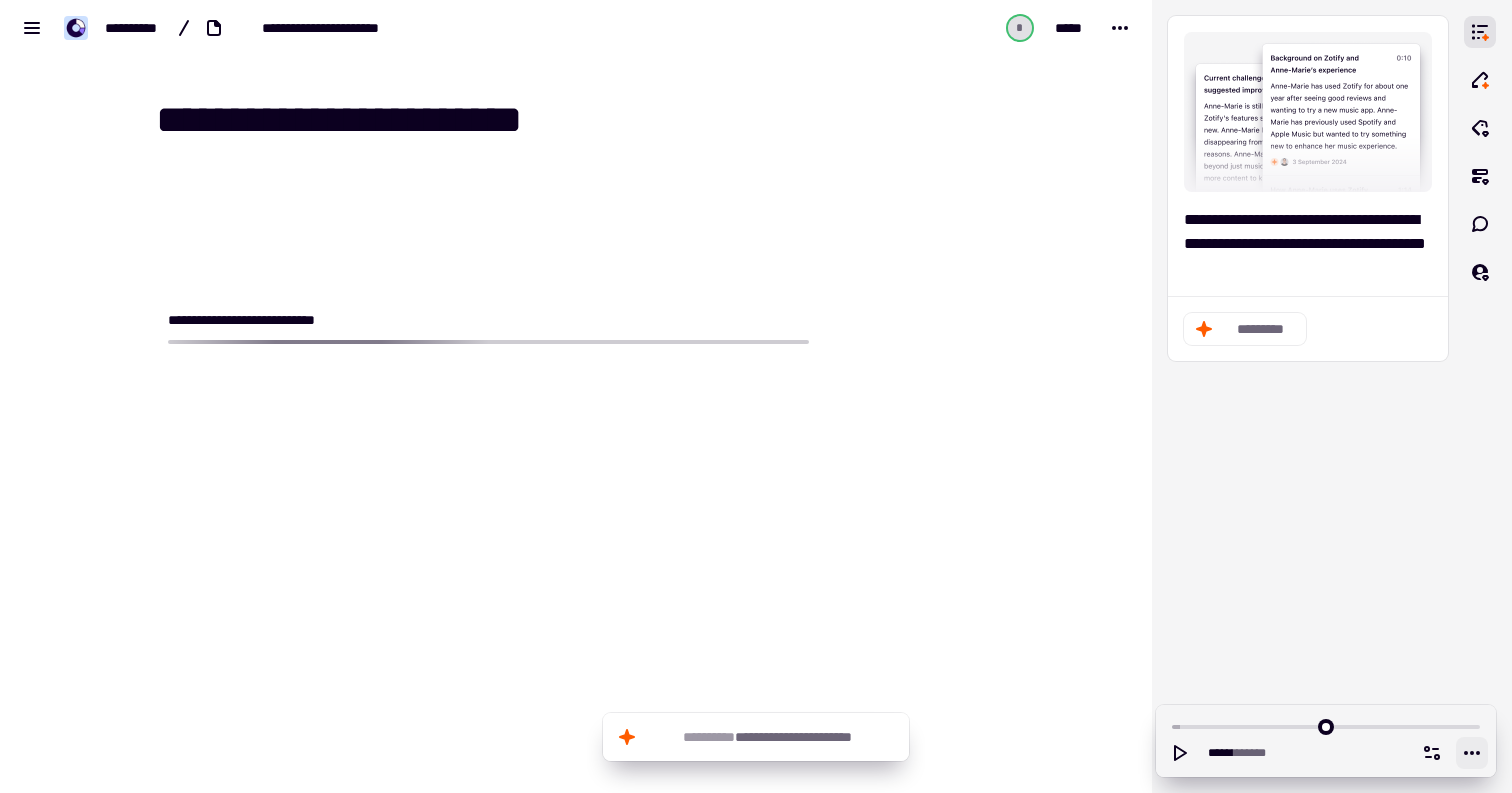 click 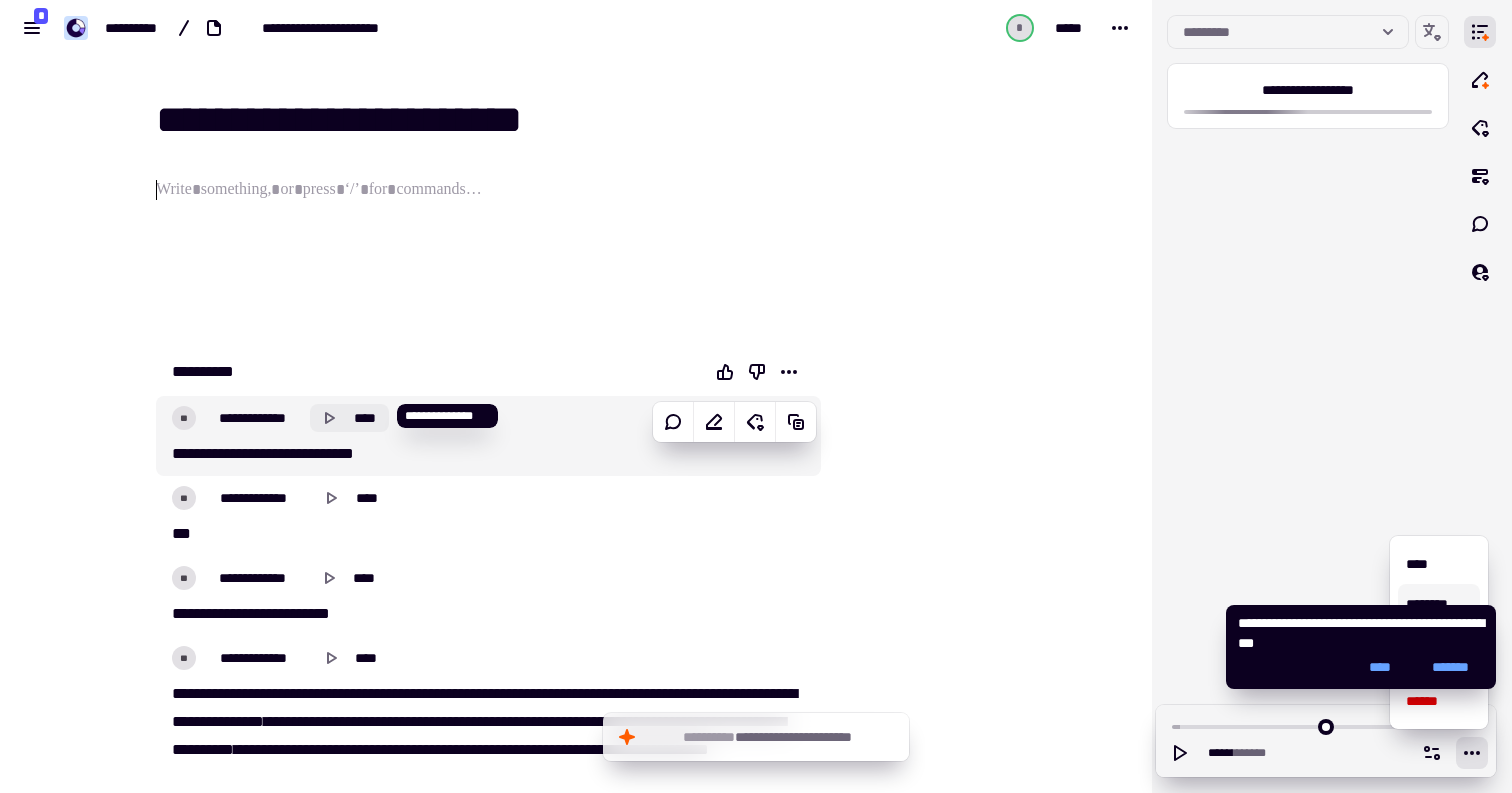 click 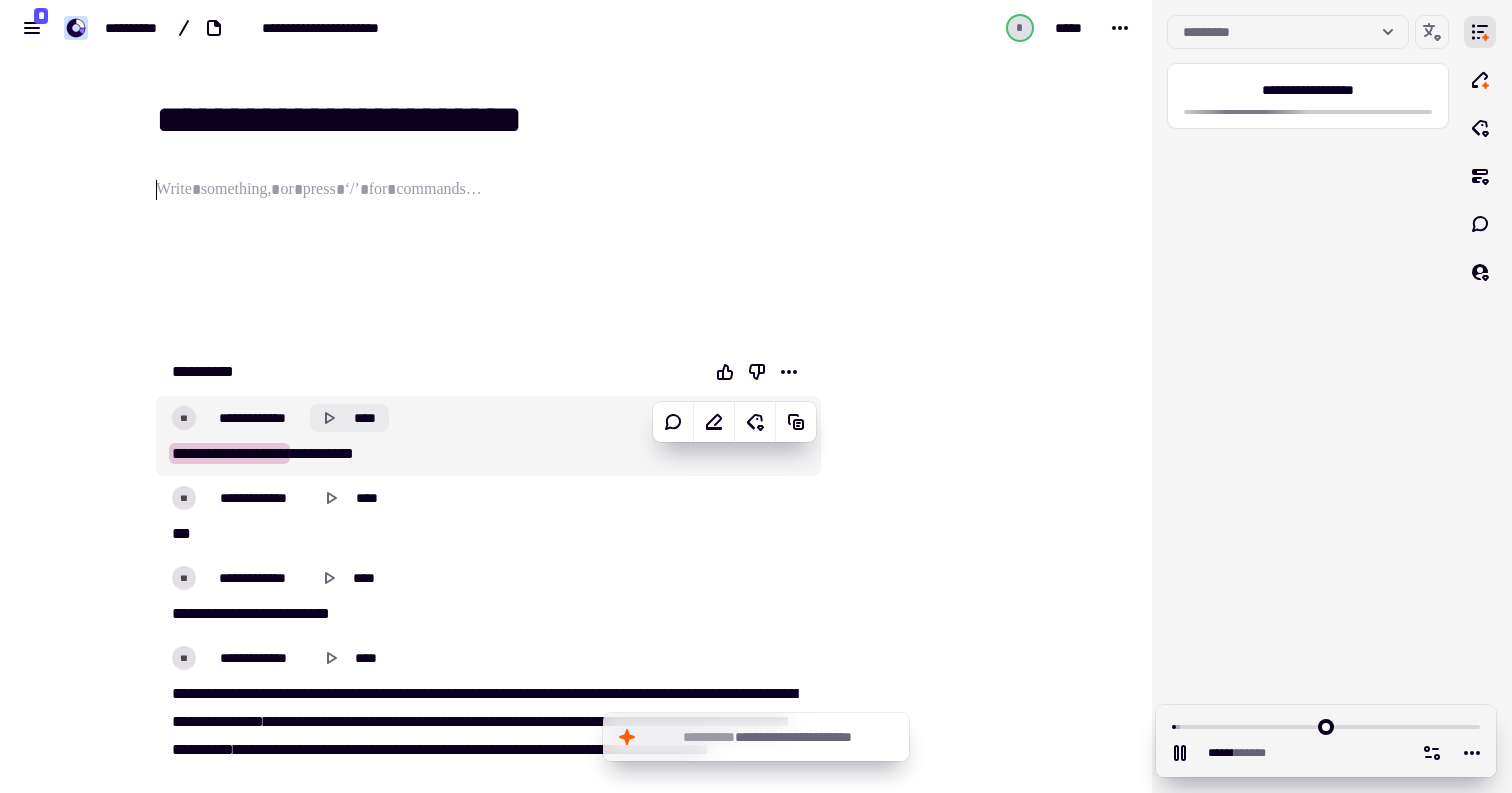 click 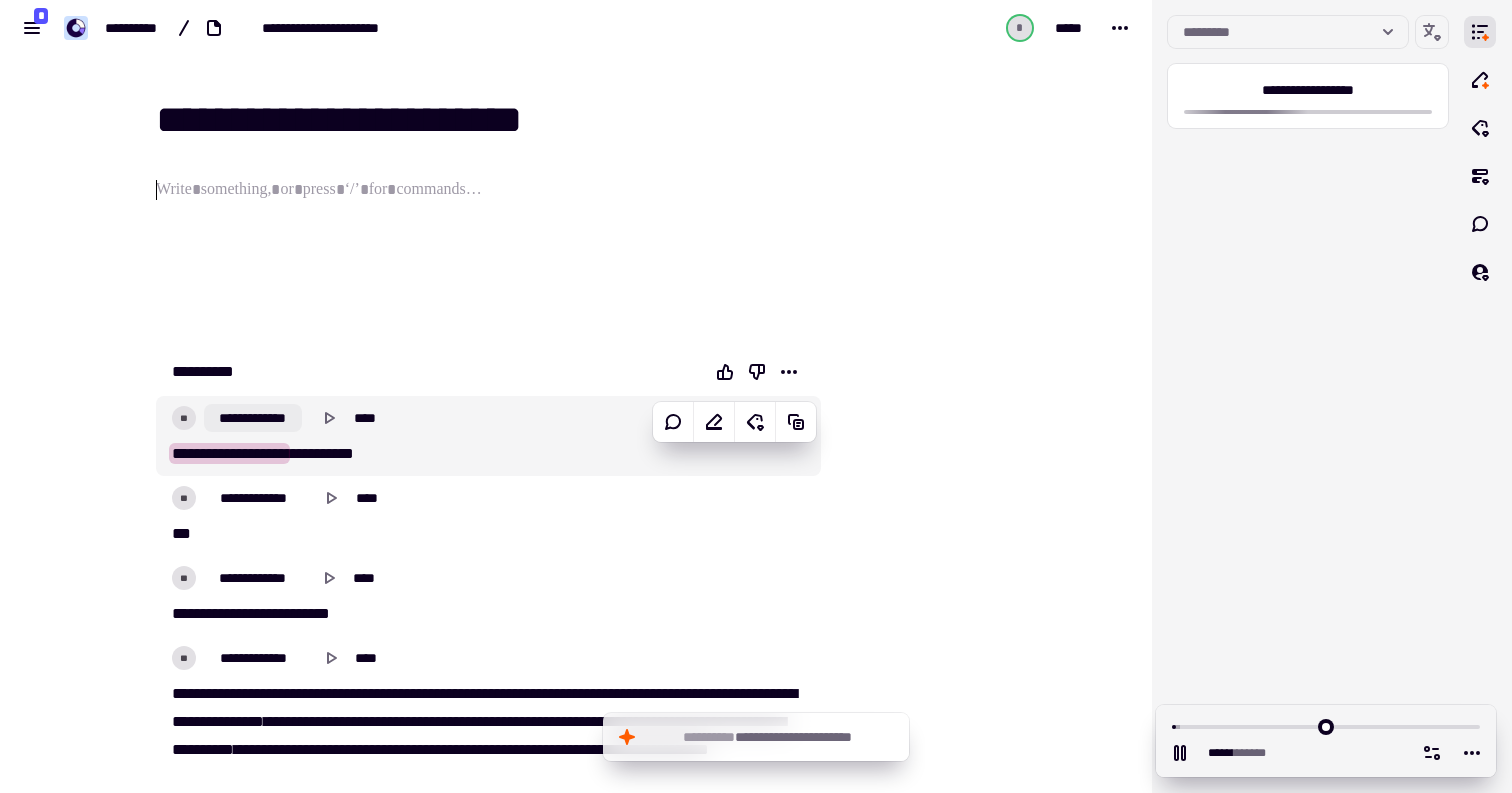 click on "**********" 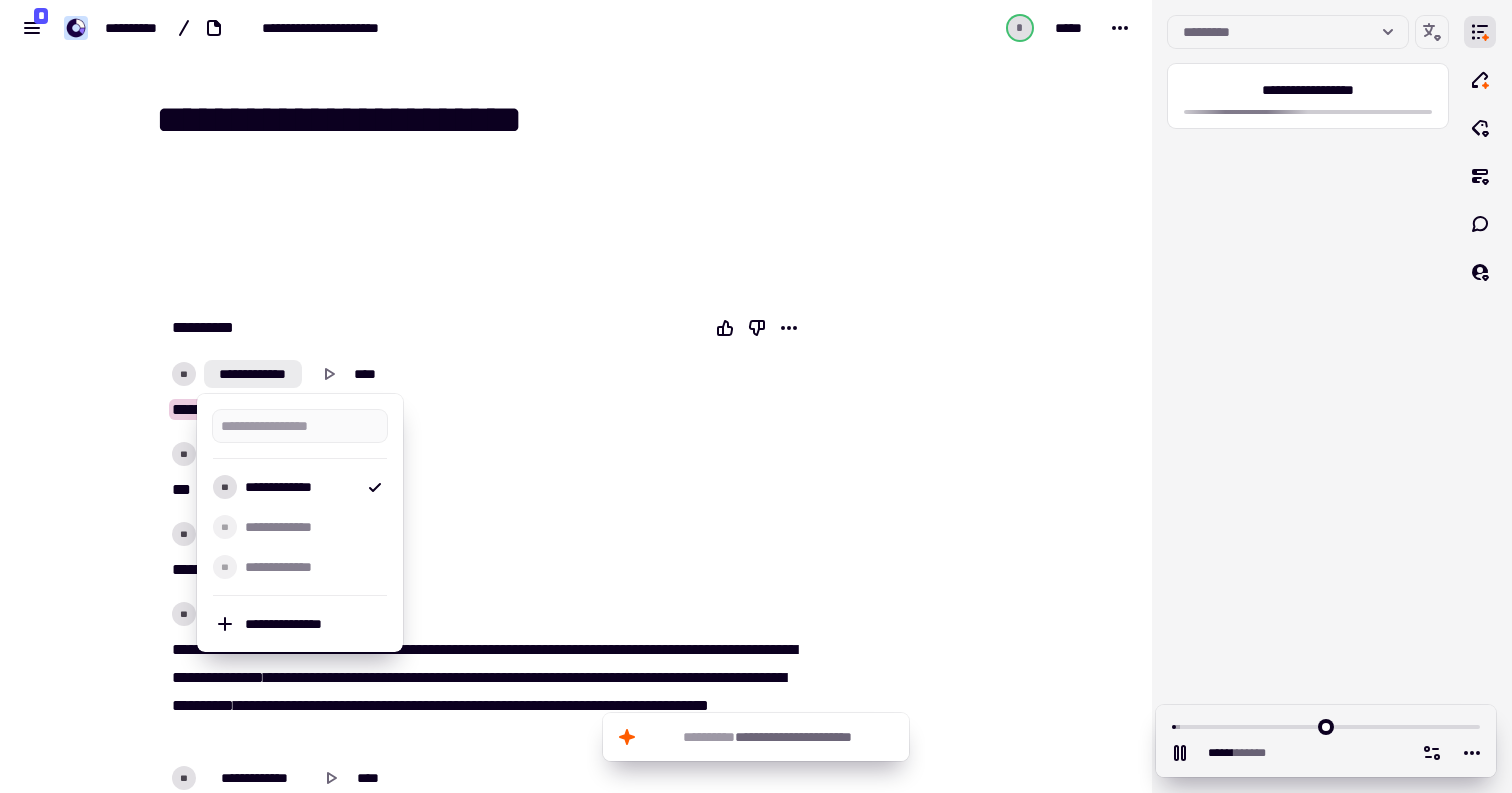 click on "**********" at bounding box center (488, 472) 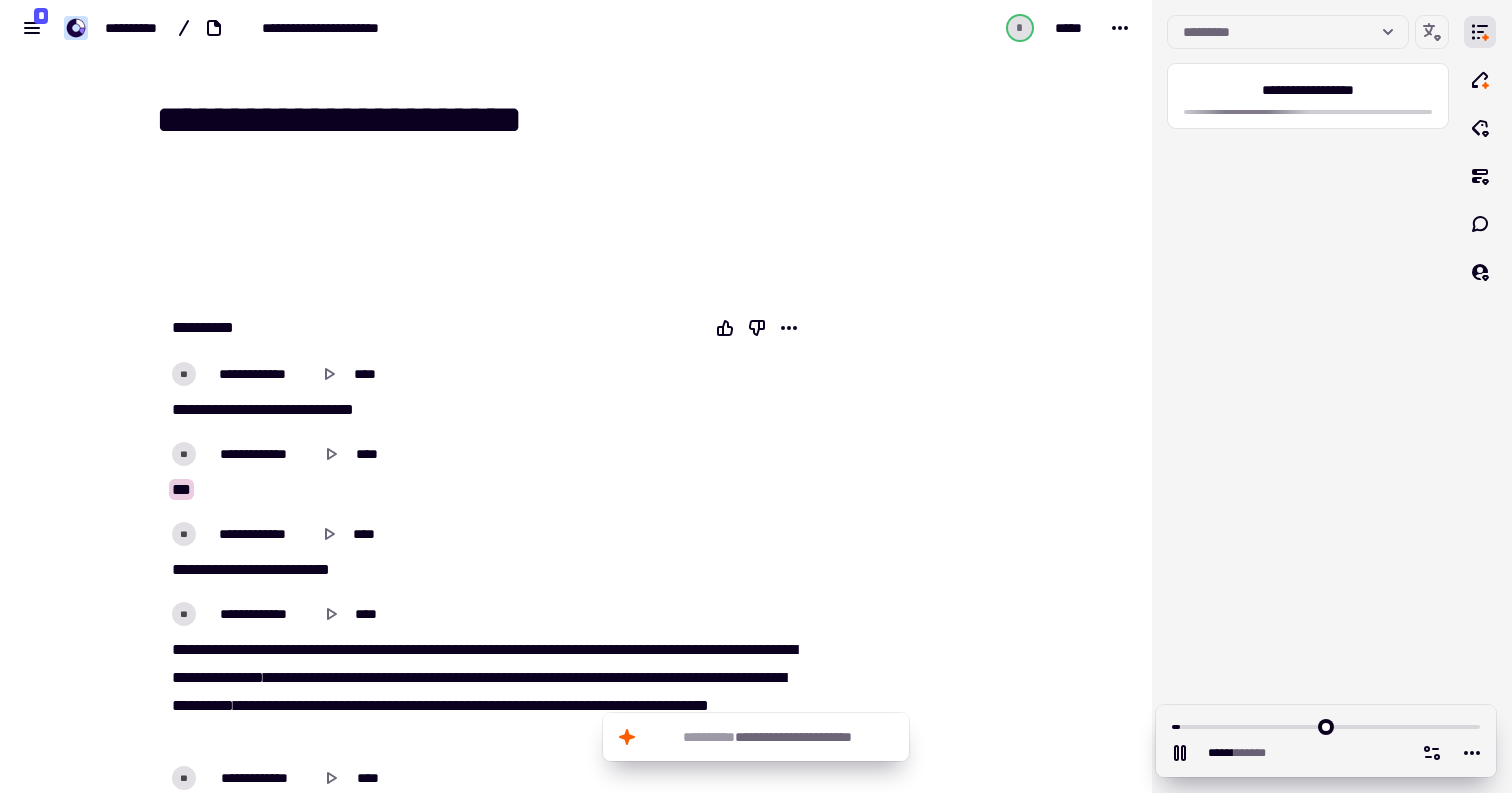 click on "**********" at bounding box center [488, 410] 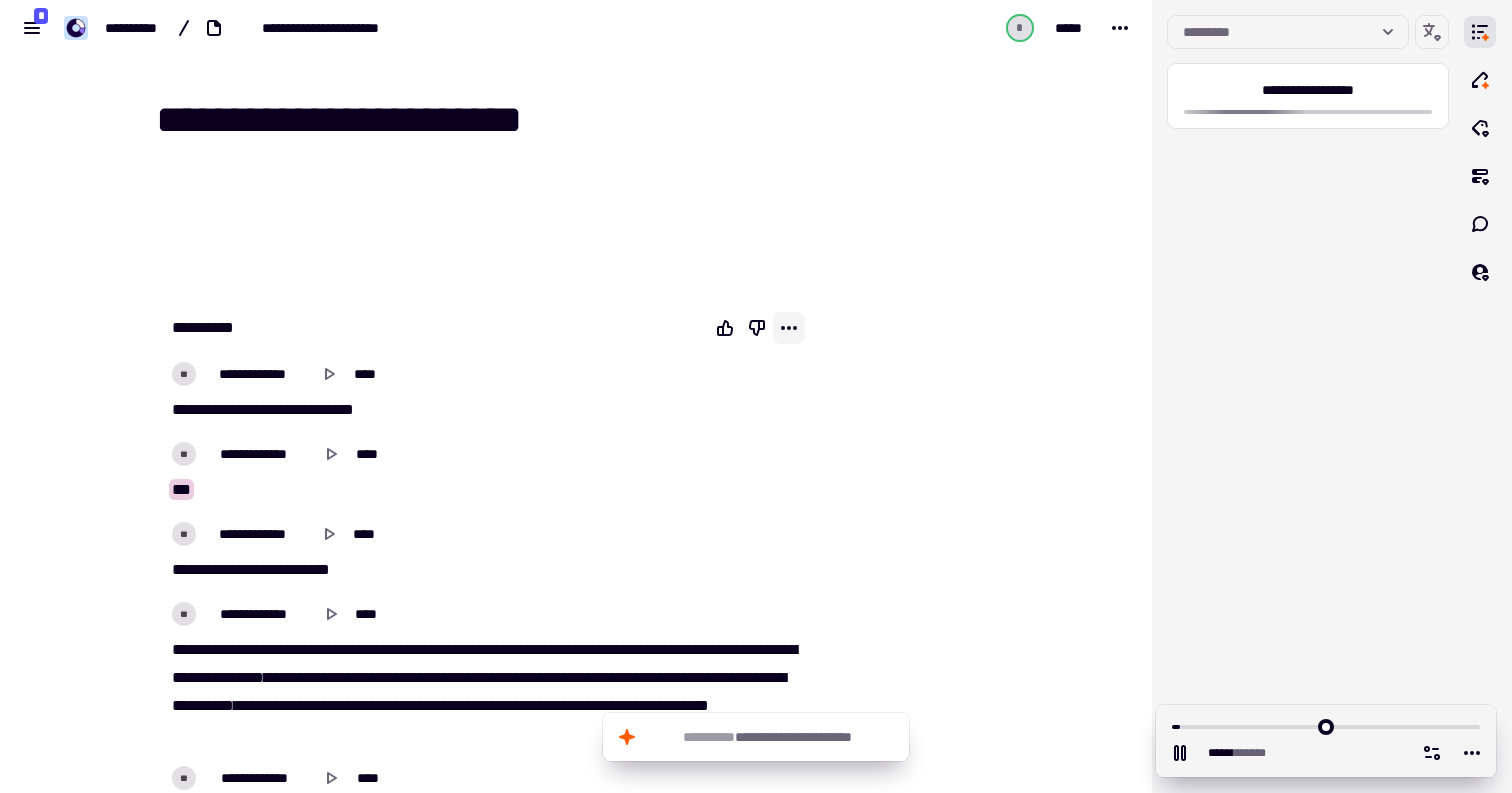 click 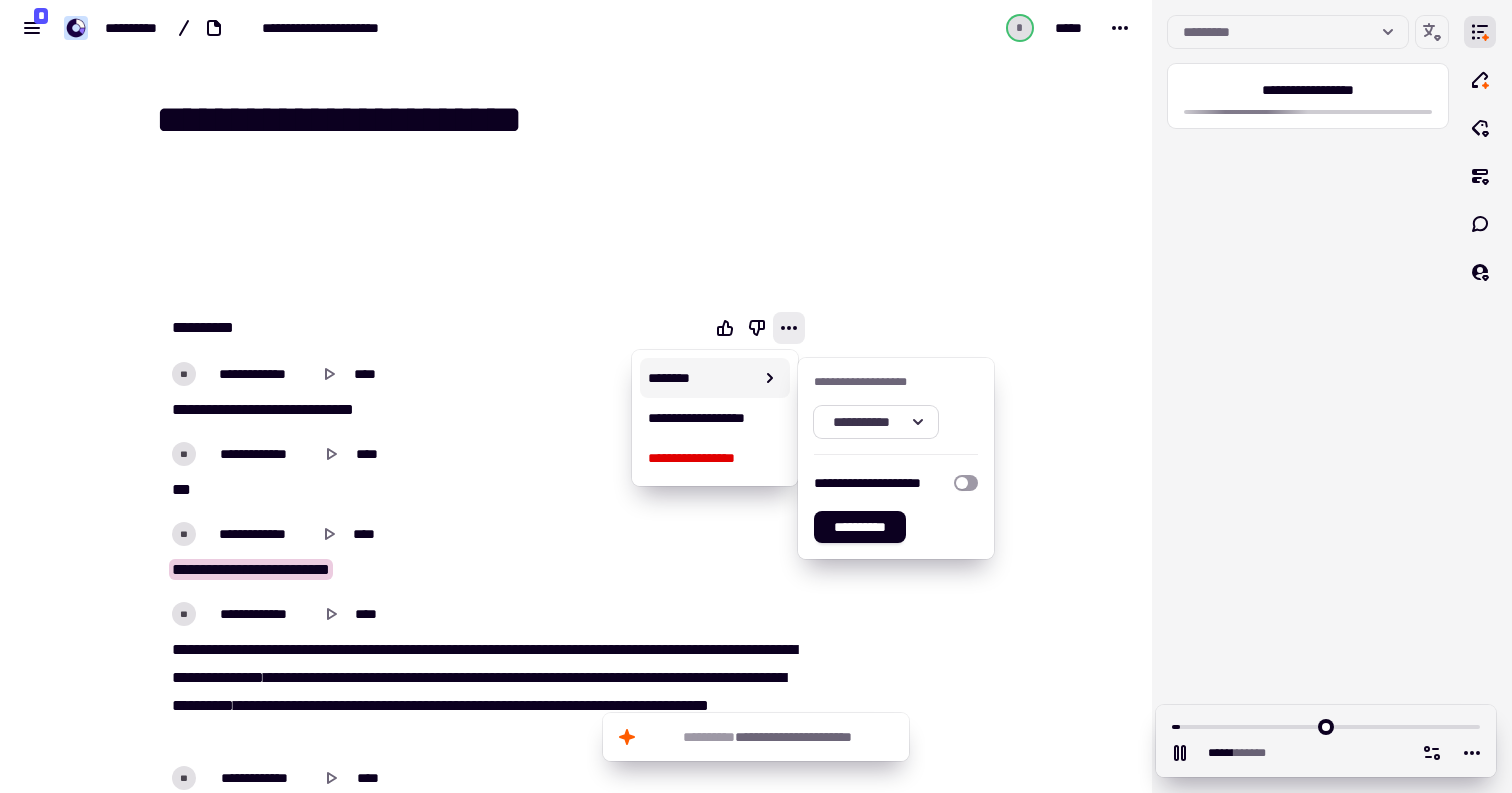 click 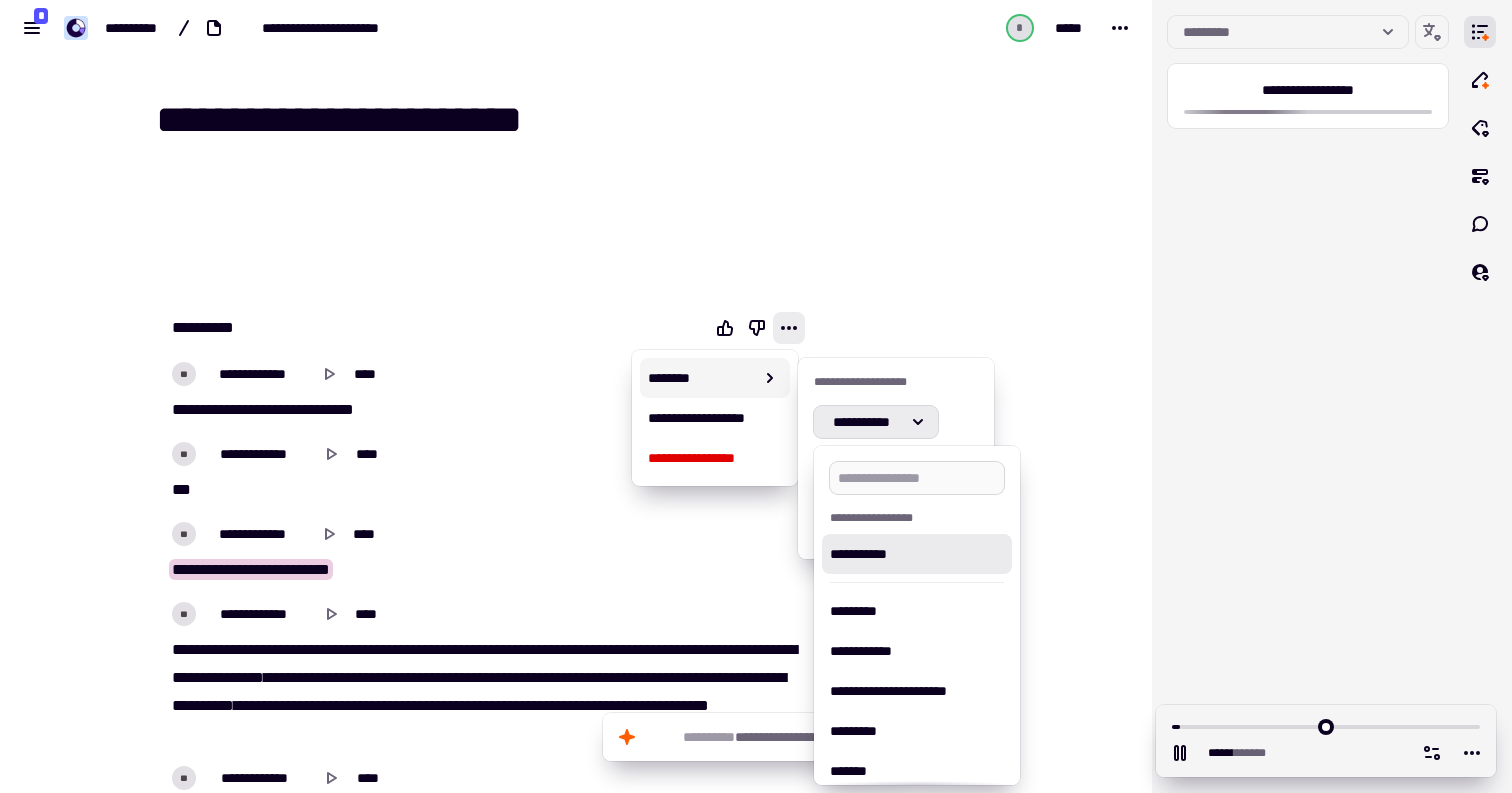 type on "*****" 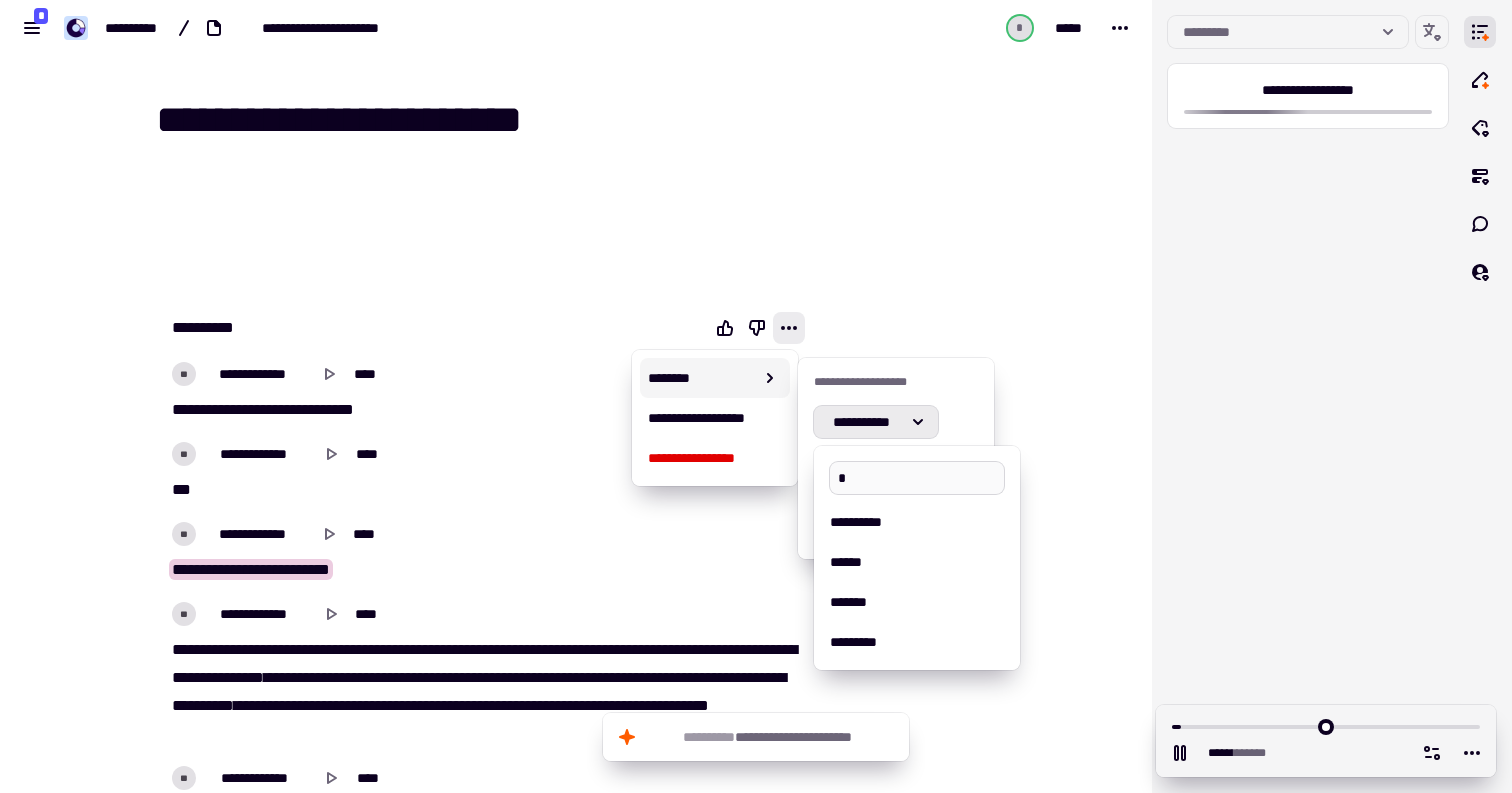 type on "**" 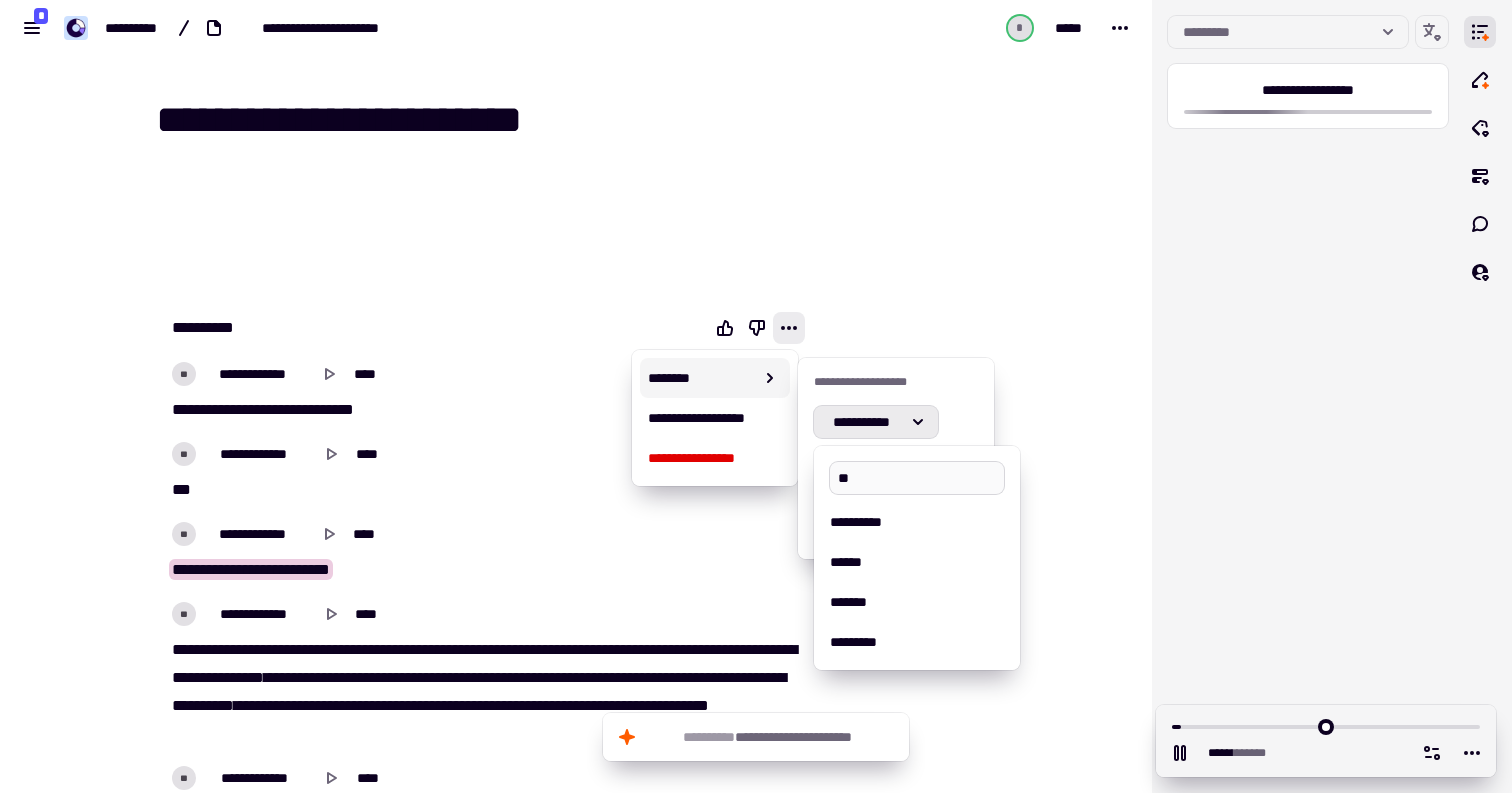 type on "*****" 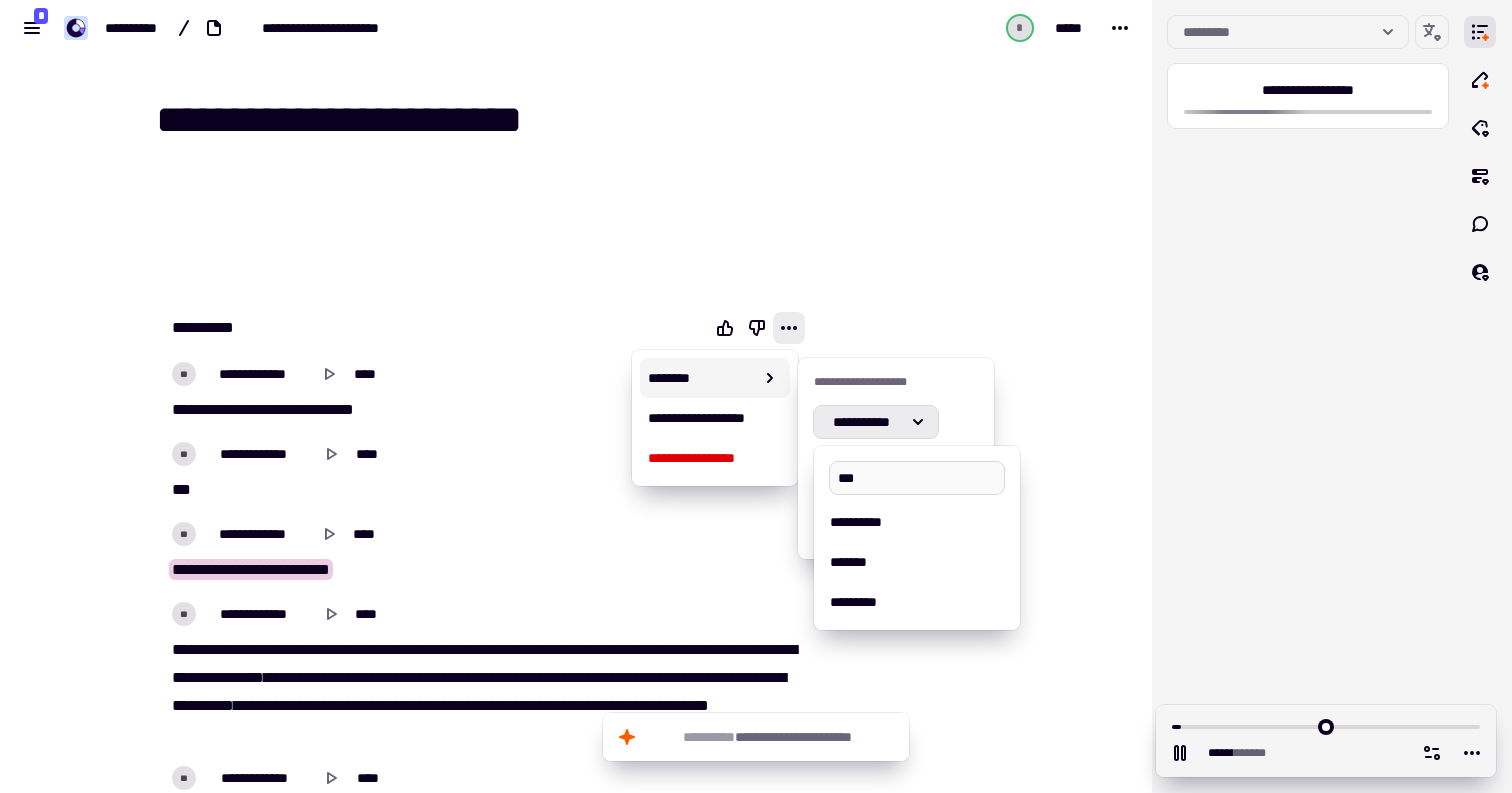 type on "****" 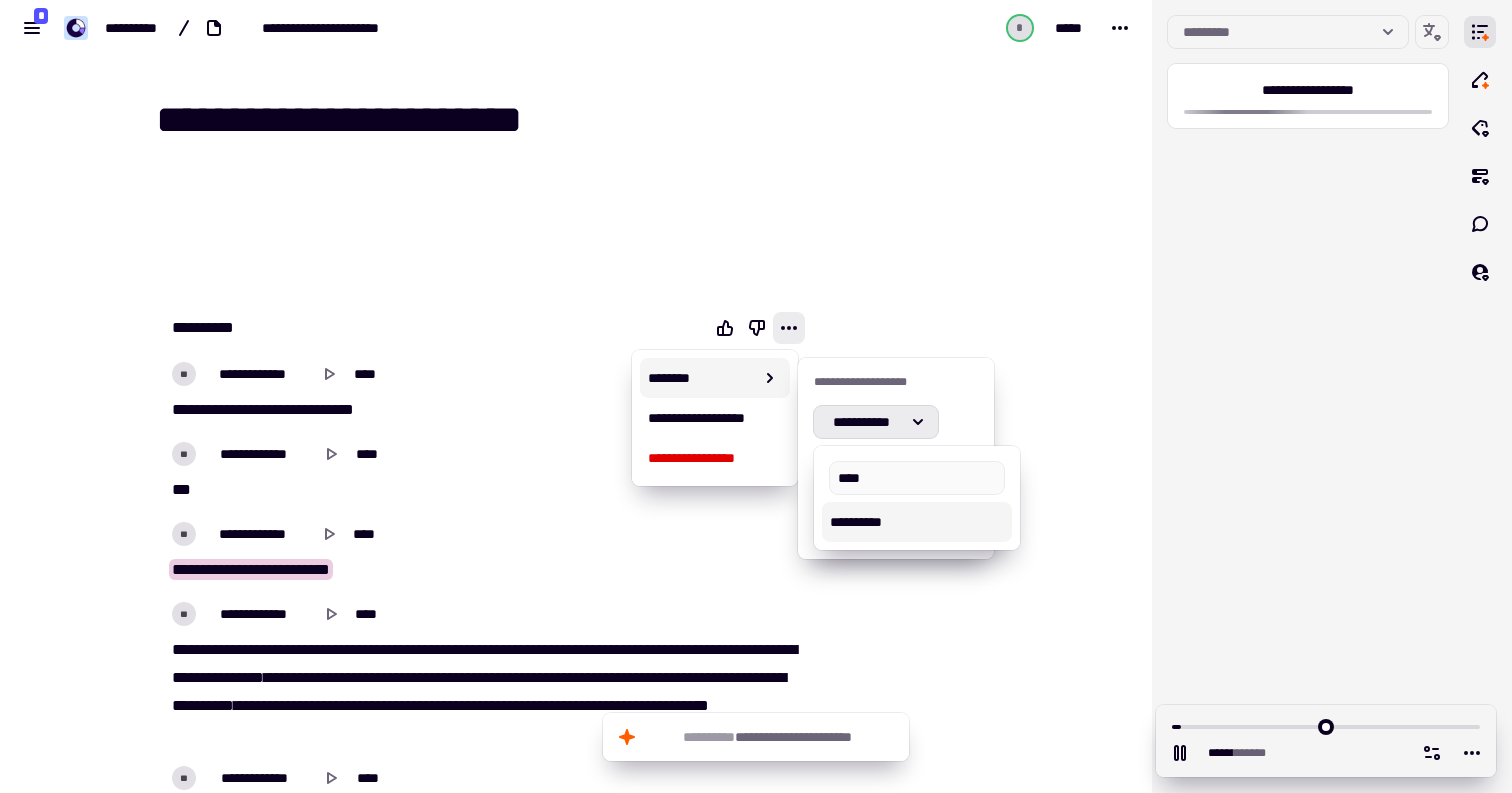 type on "*****" 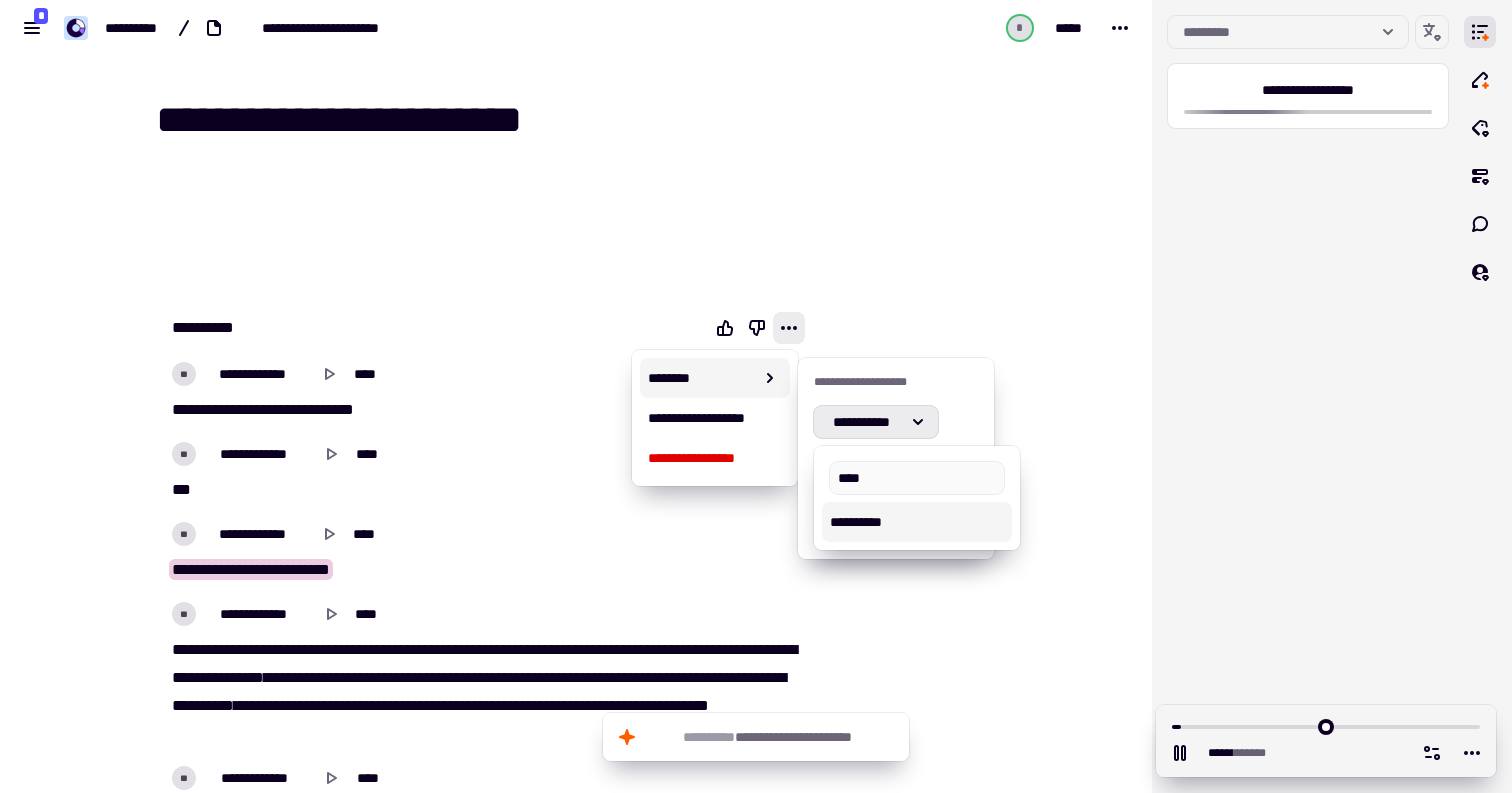 type on "****" 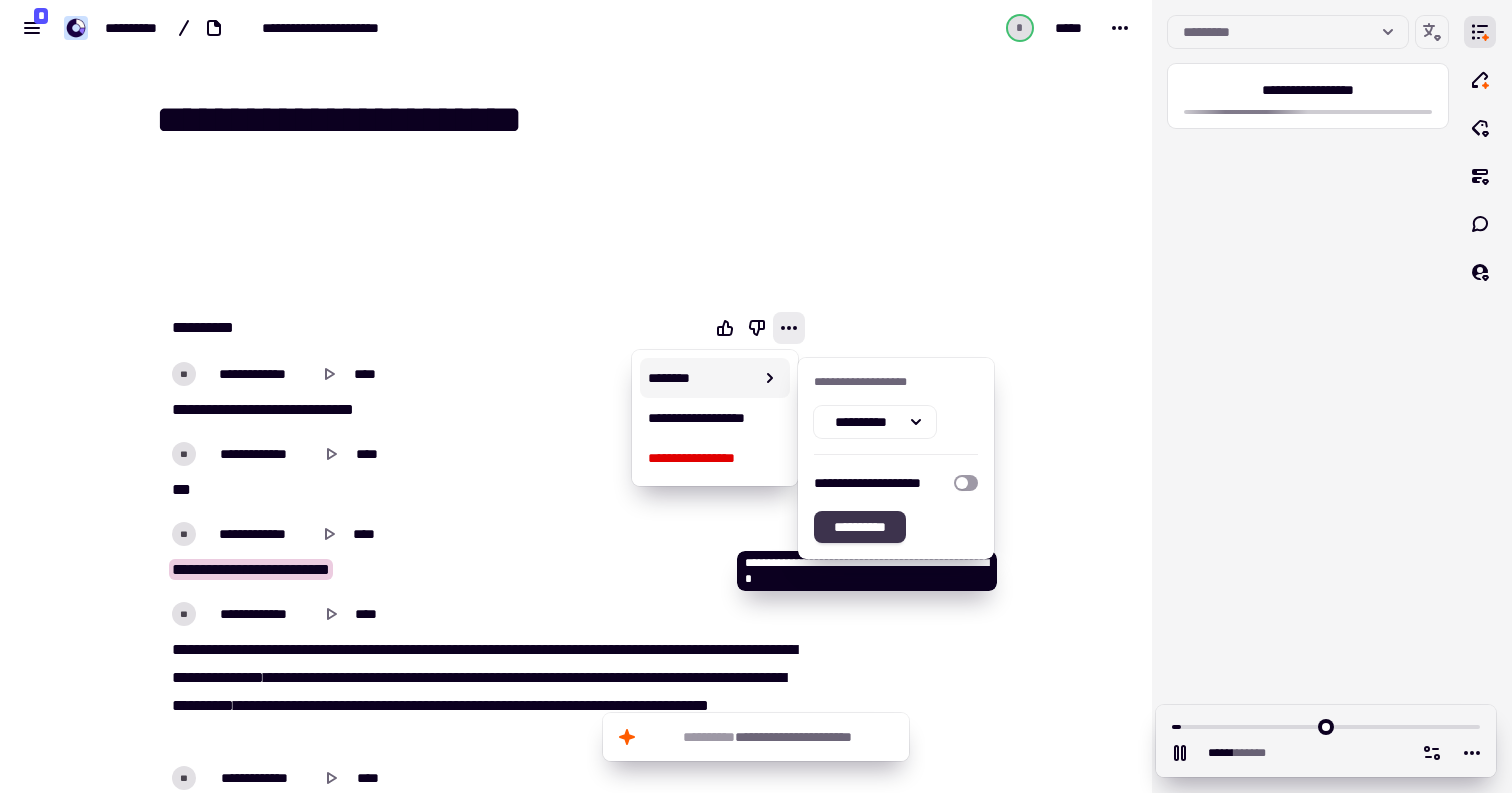 click on "**********" 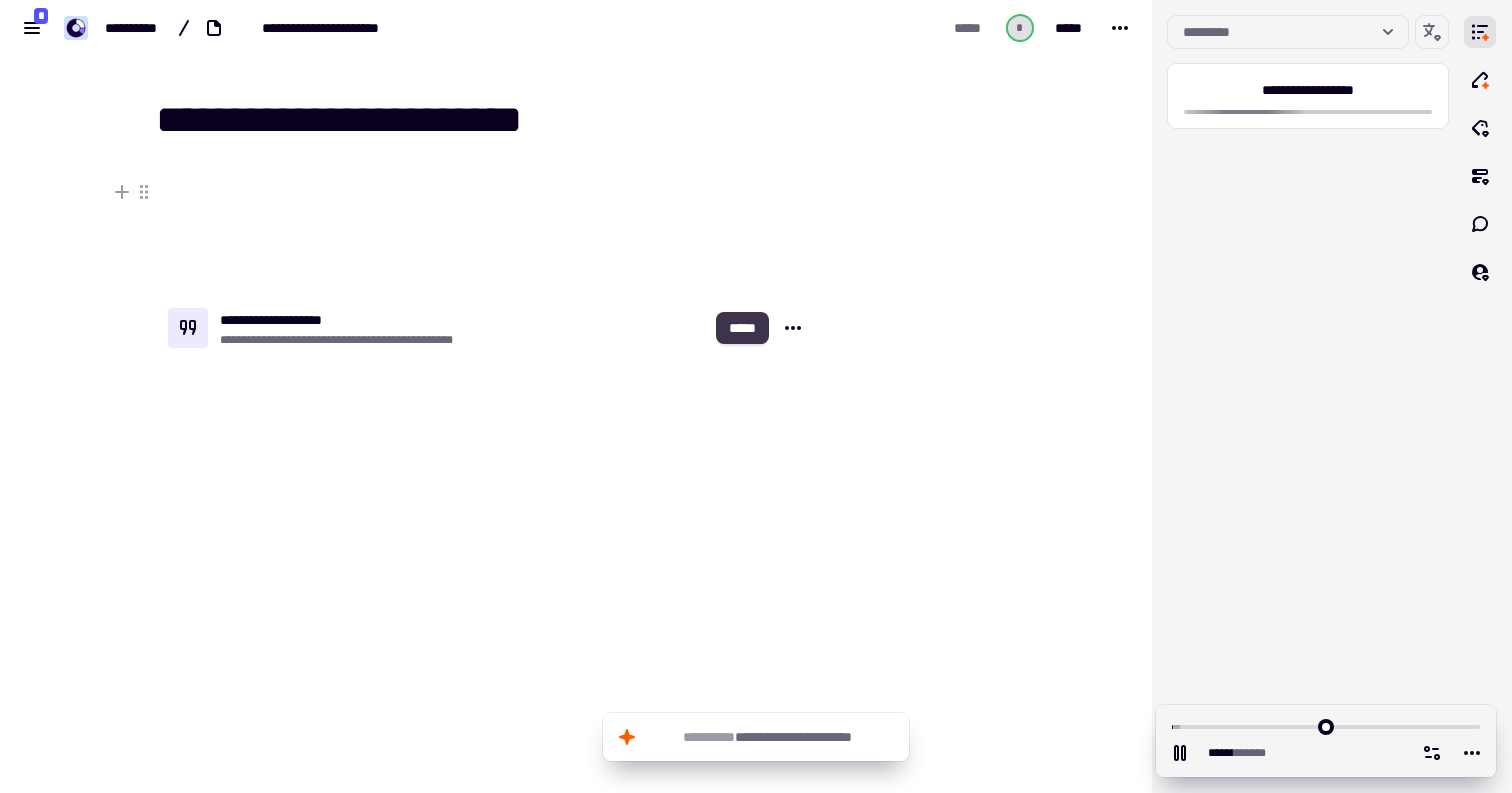 click on "*****" 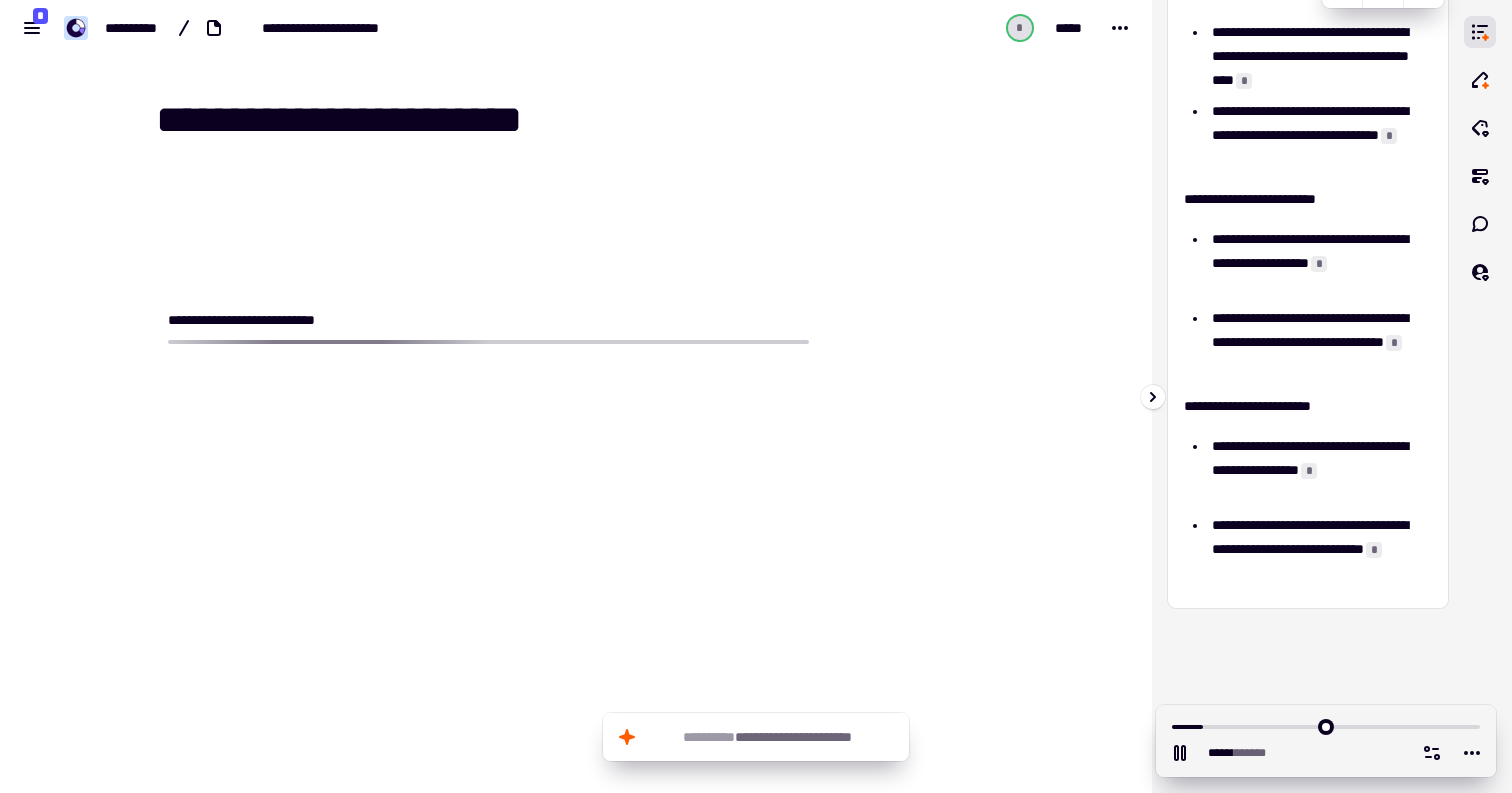 scroll, scrollTop: 0, scrollLeft: 0, axis: both 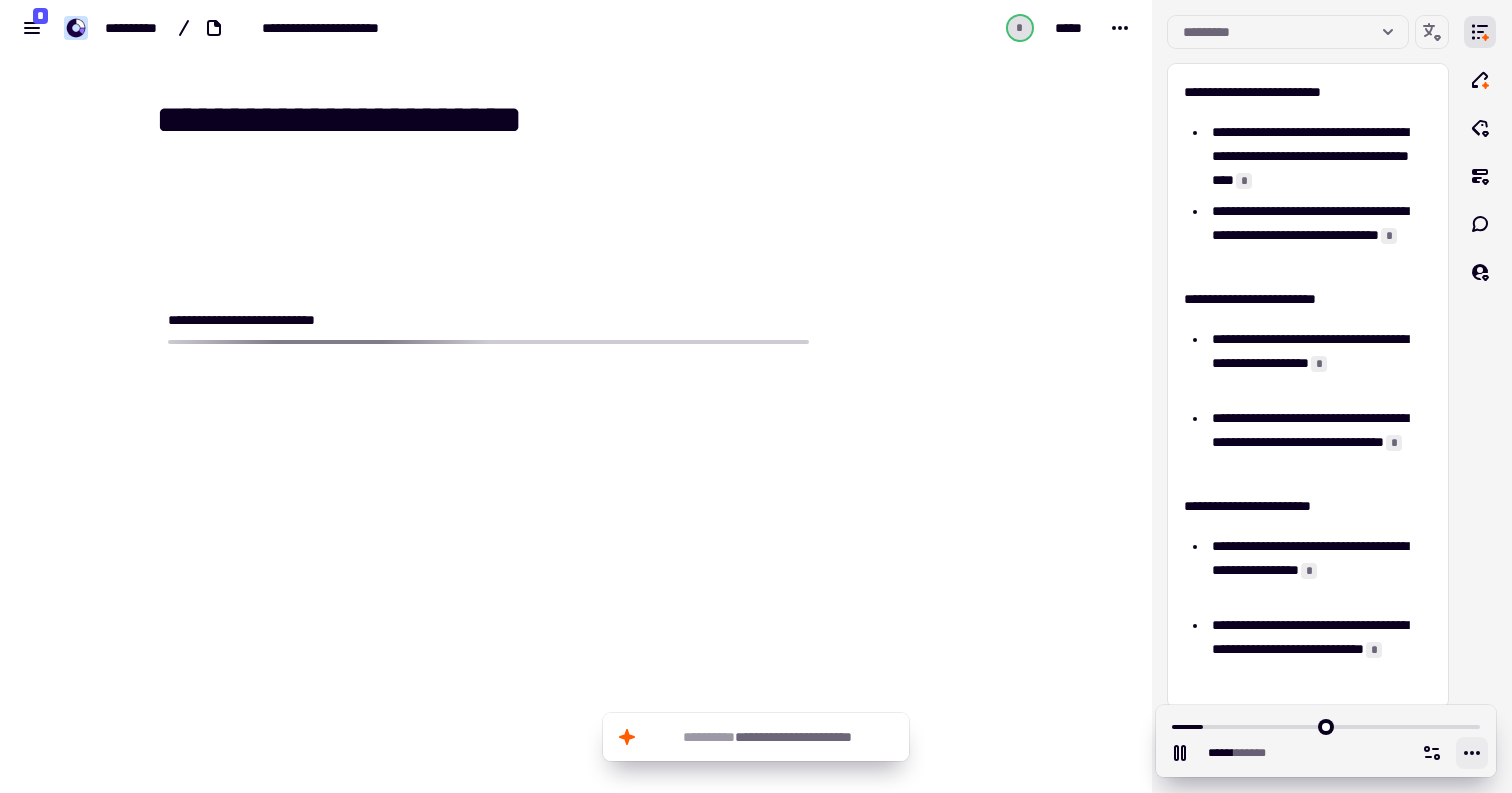 click 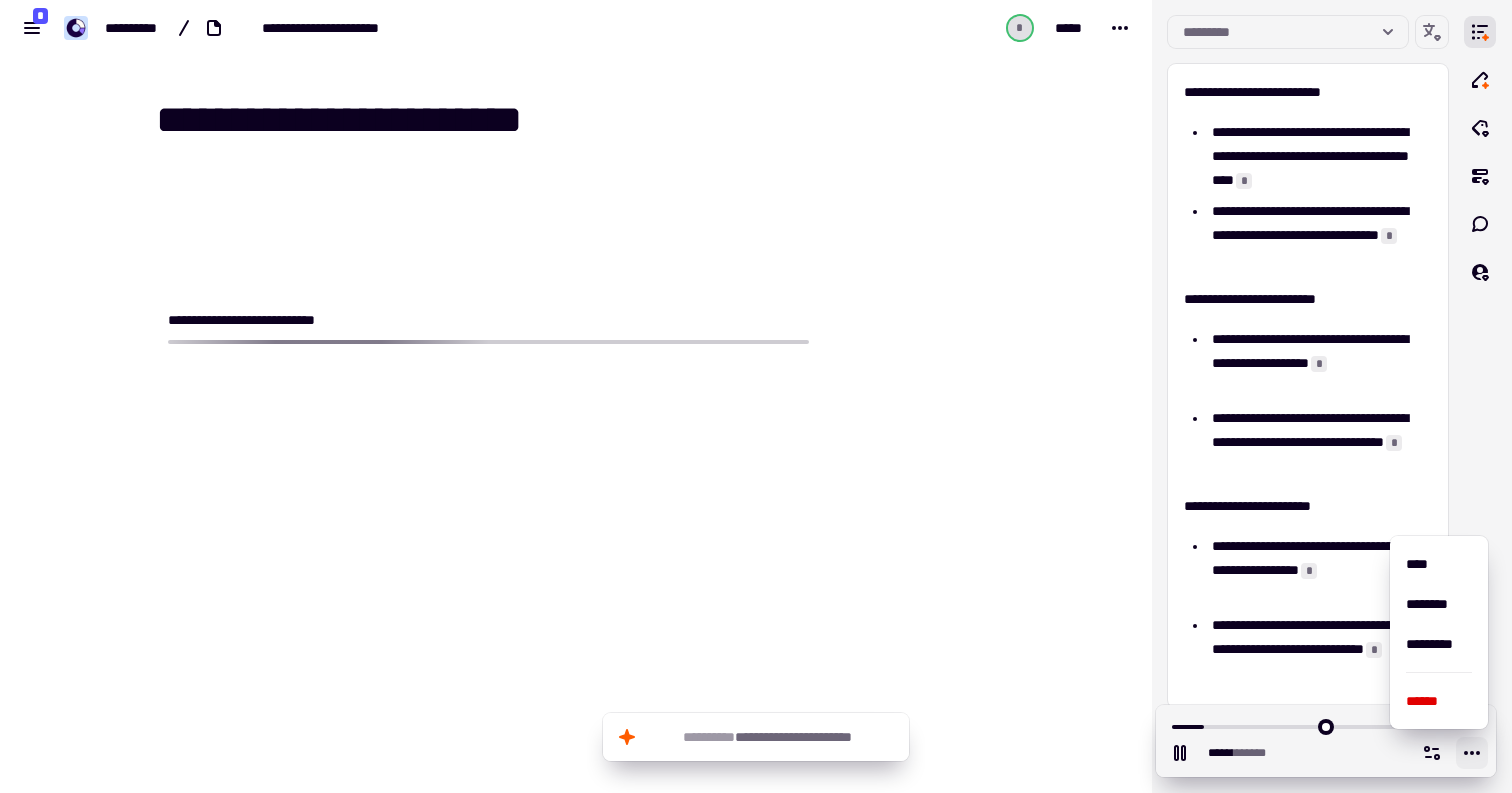 click 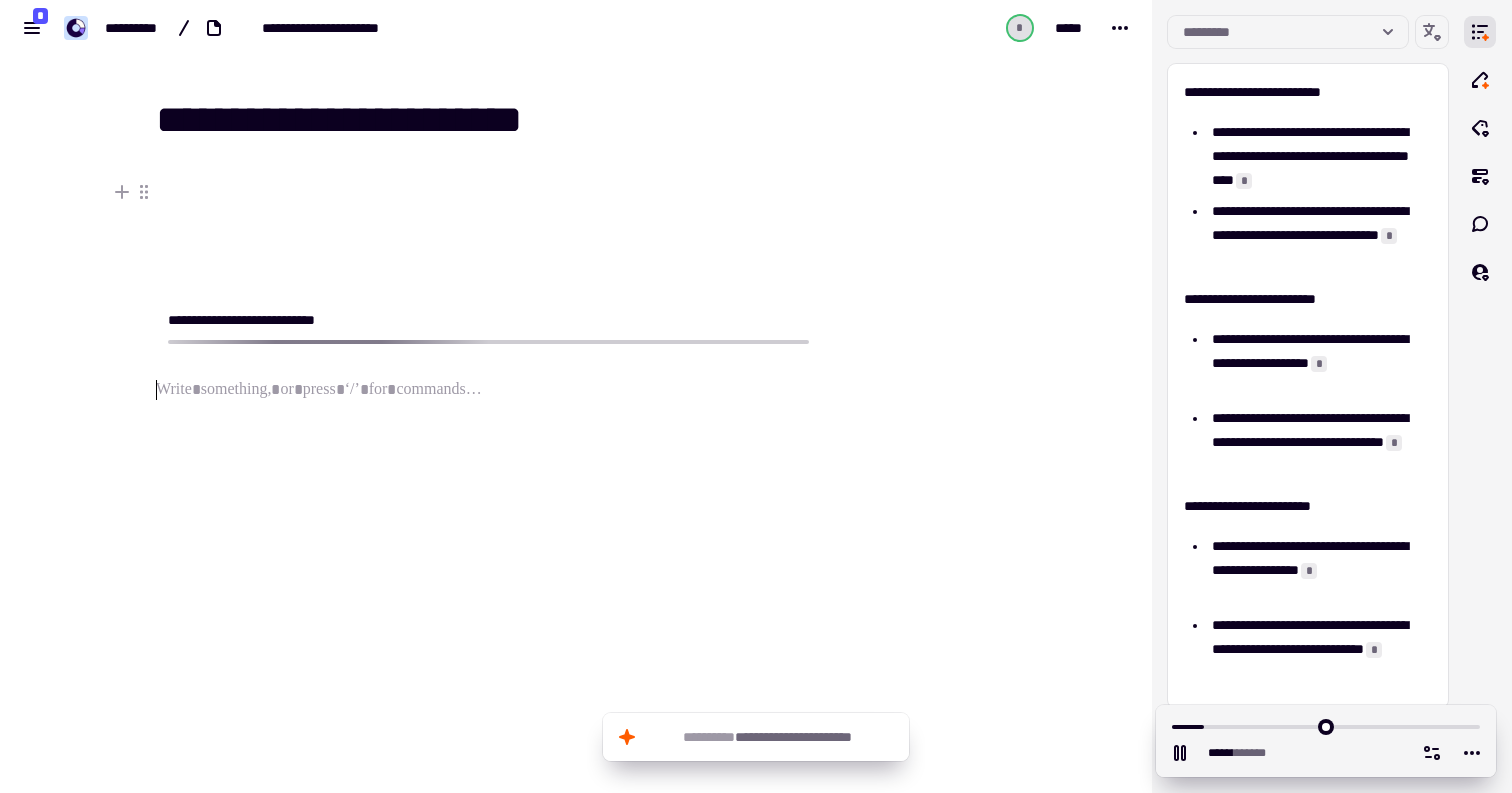 click on "**********" at bounding box center (488, 320) 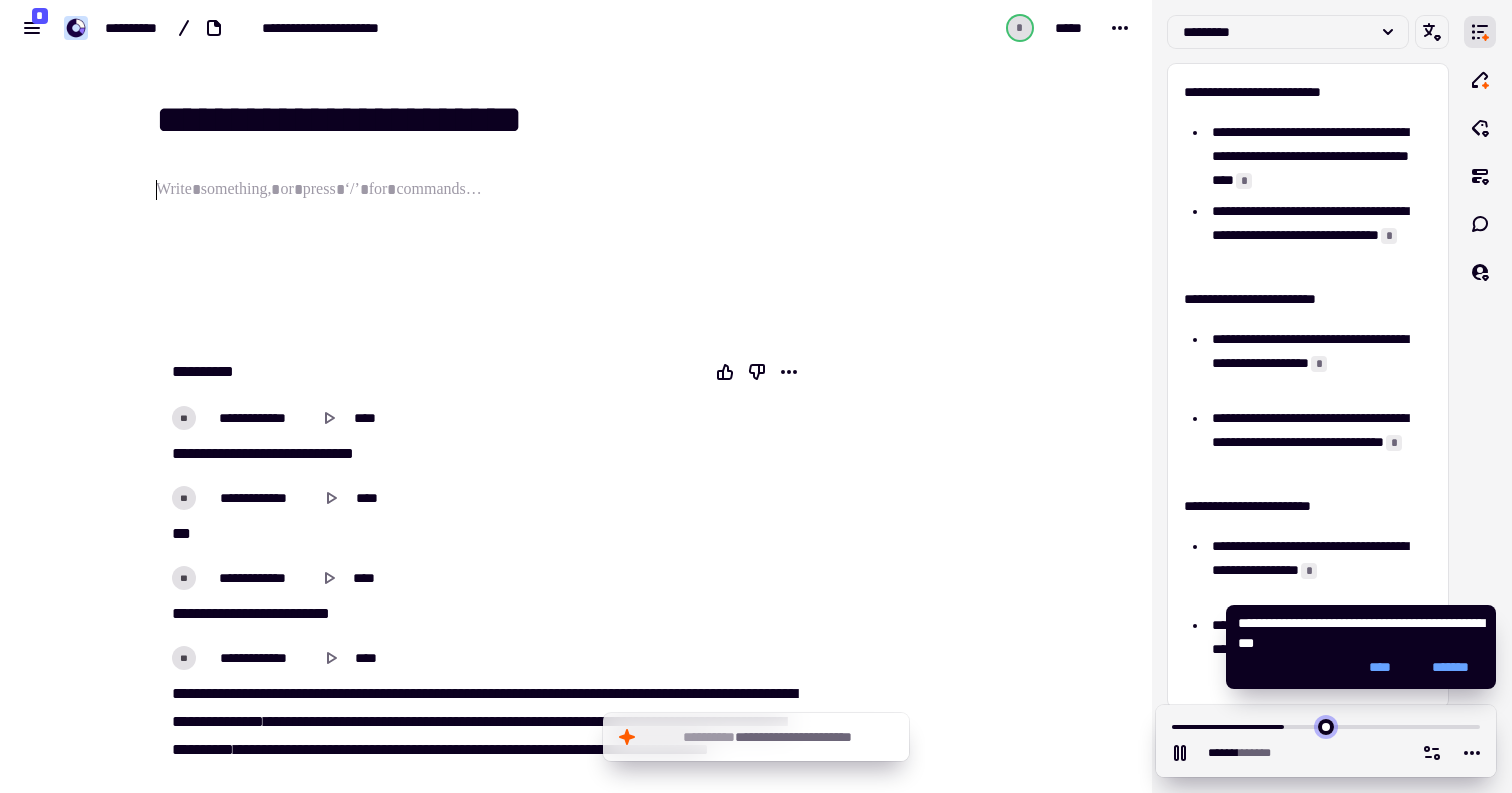 click at bounding box center [1326, 725] 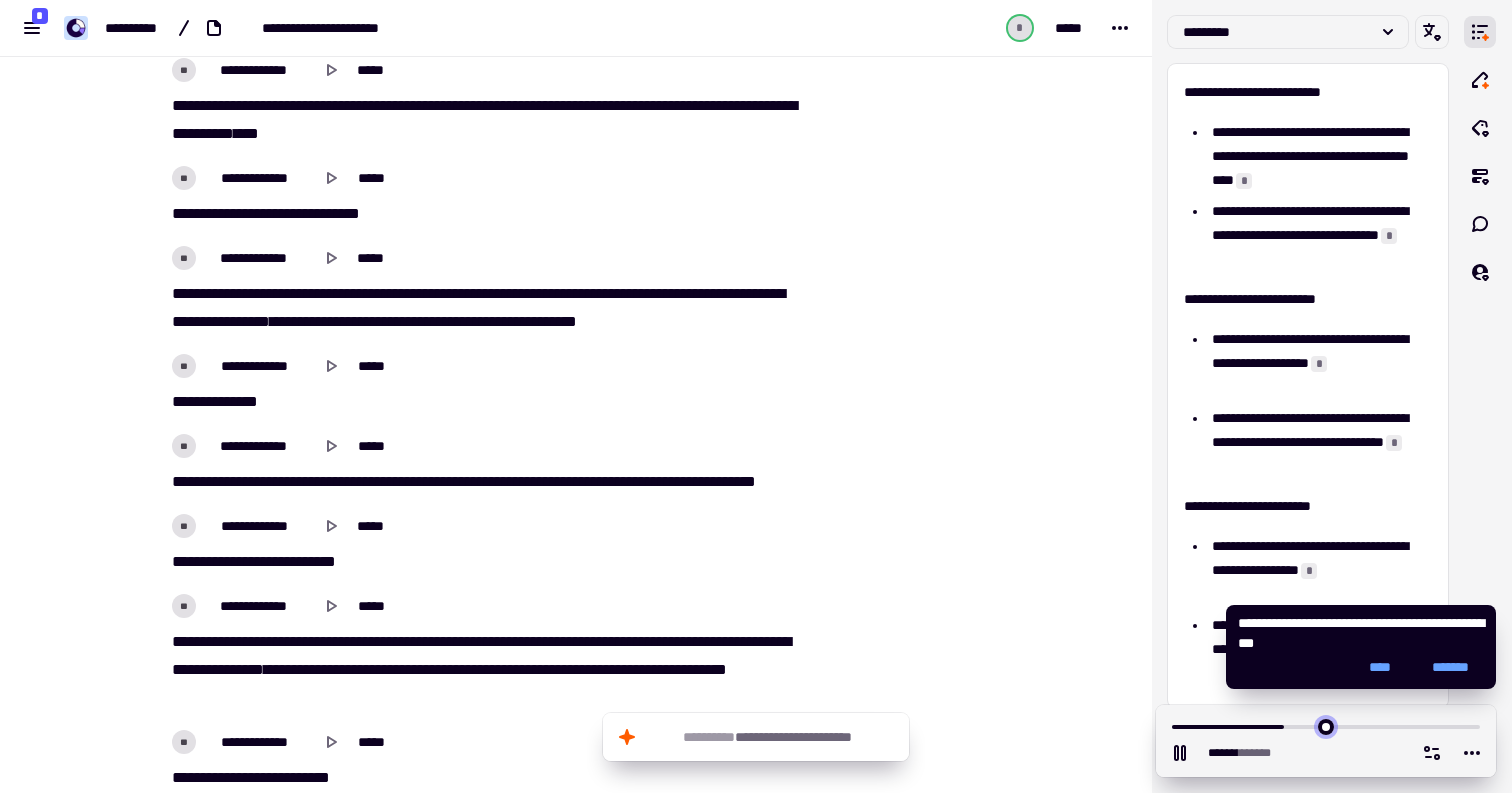scroll, scrollTop: 0, scrollLeft: 0, axis: both 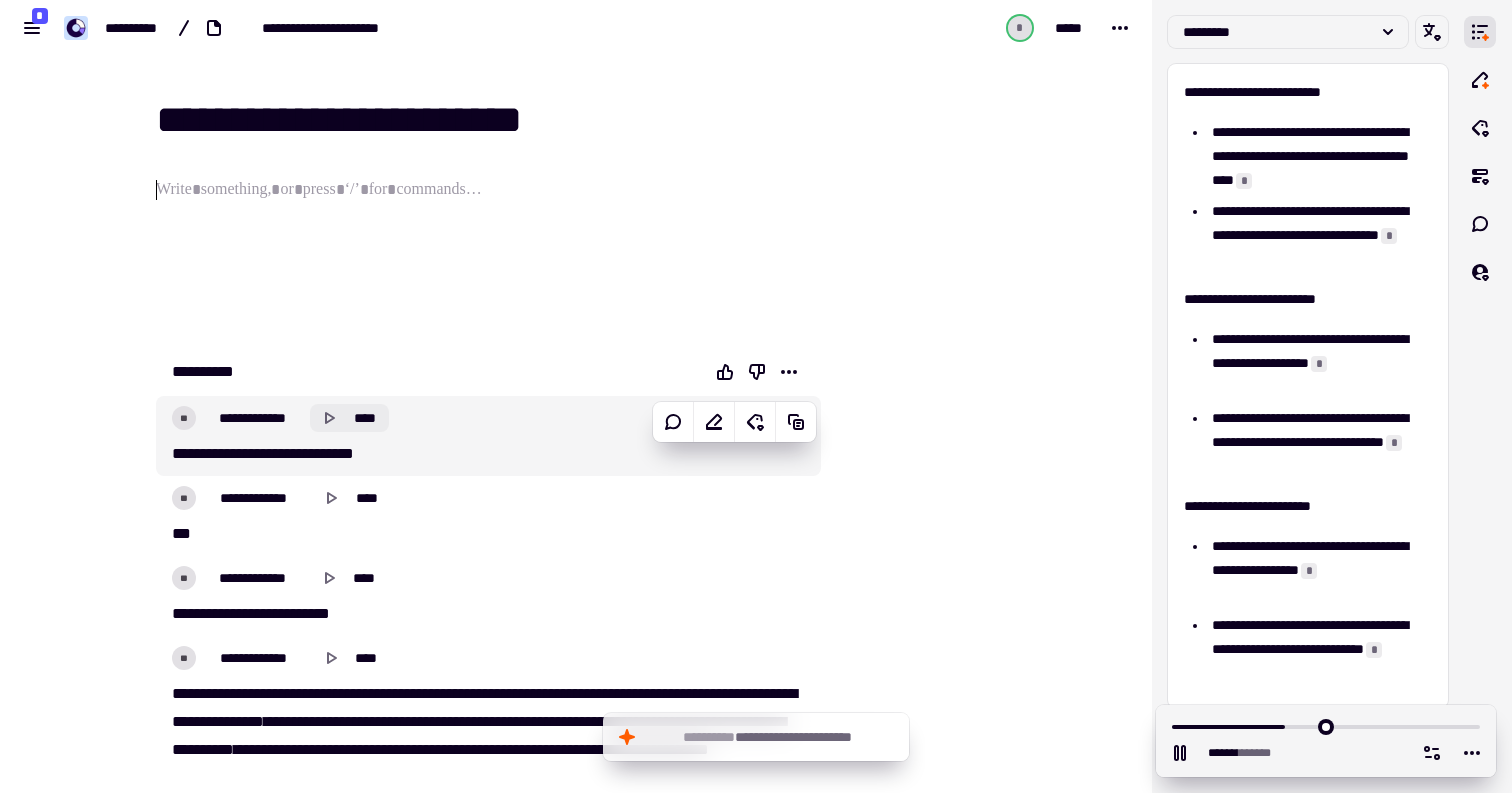 click 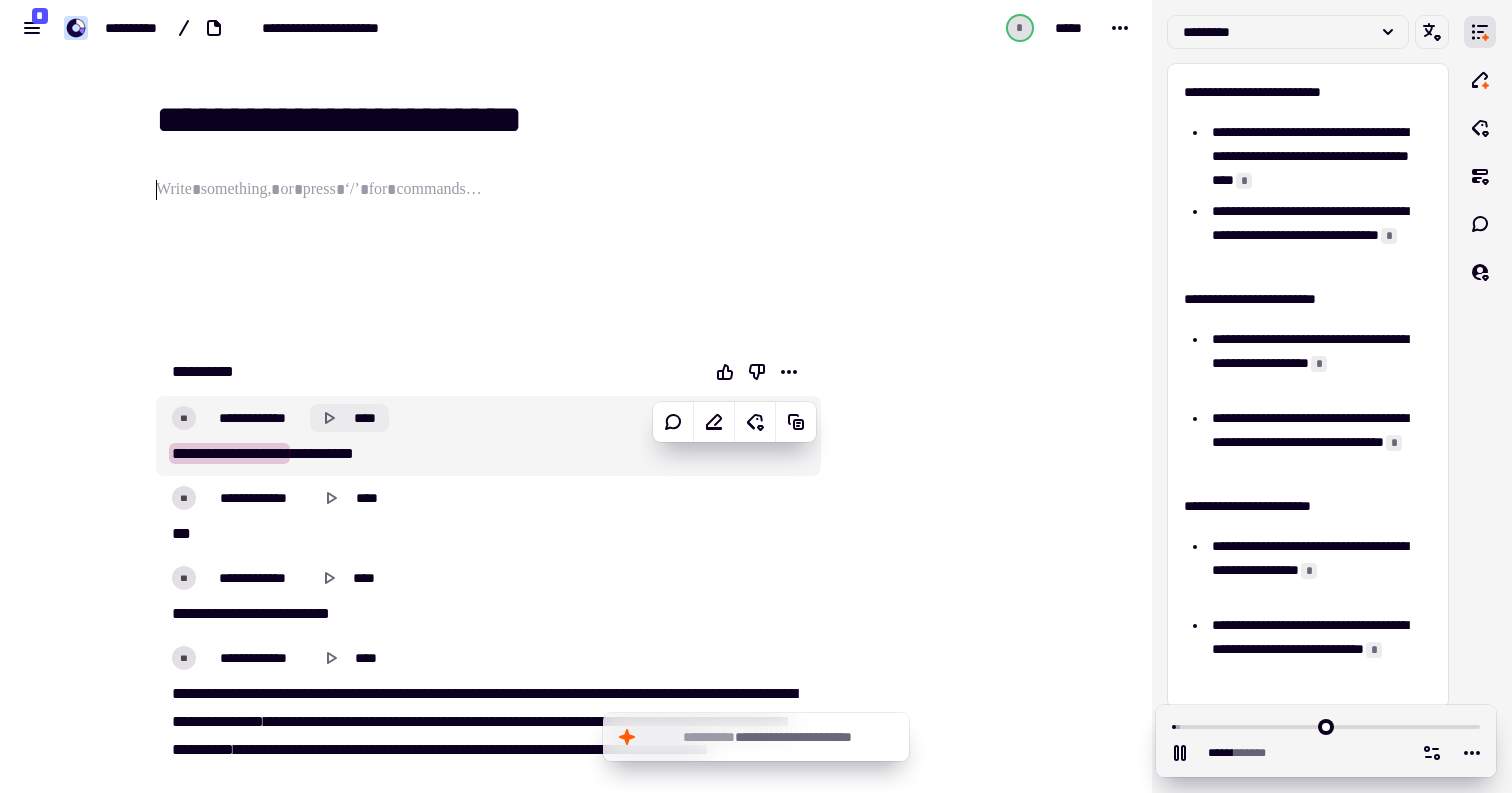 click 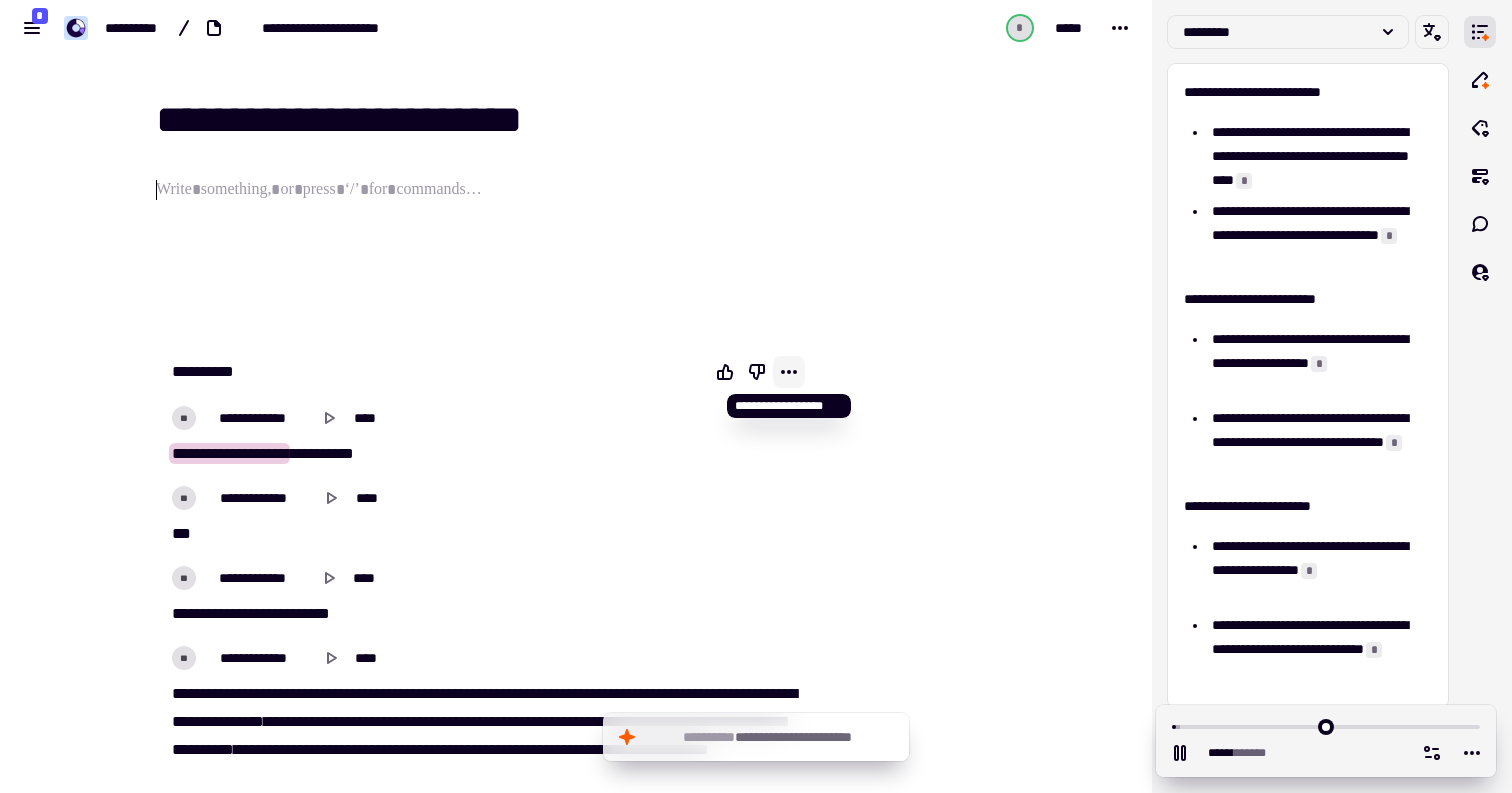 click 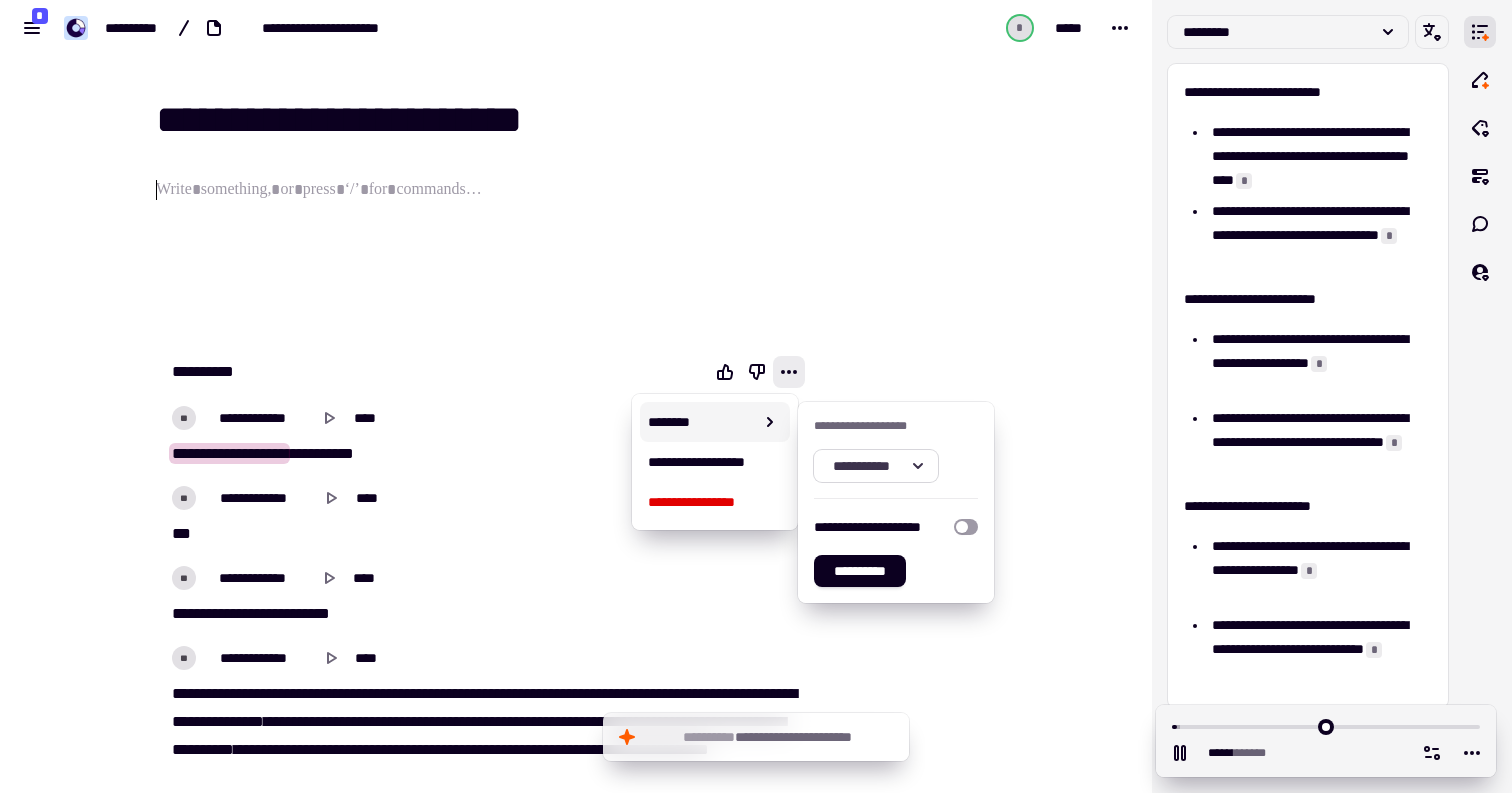 click on "**********" 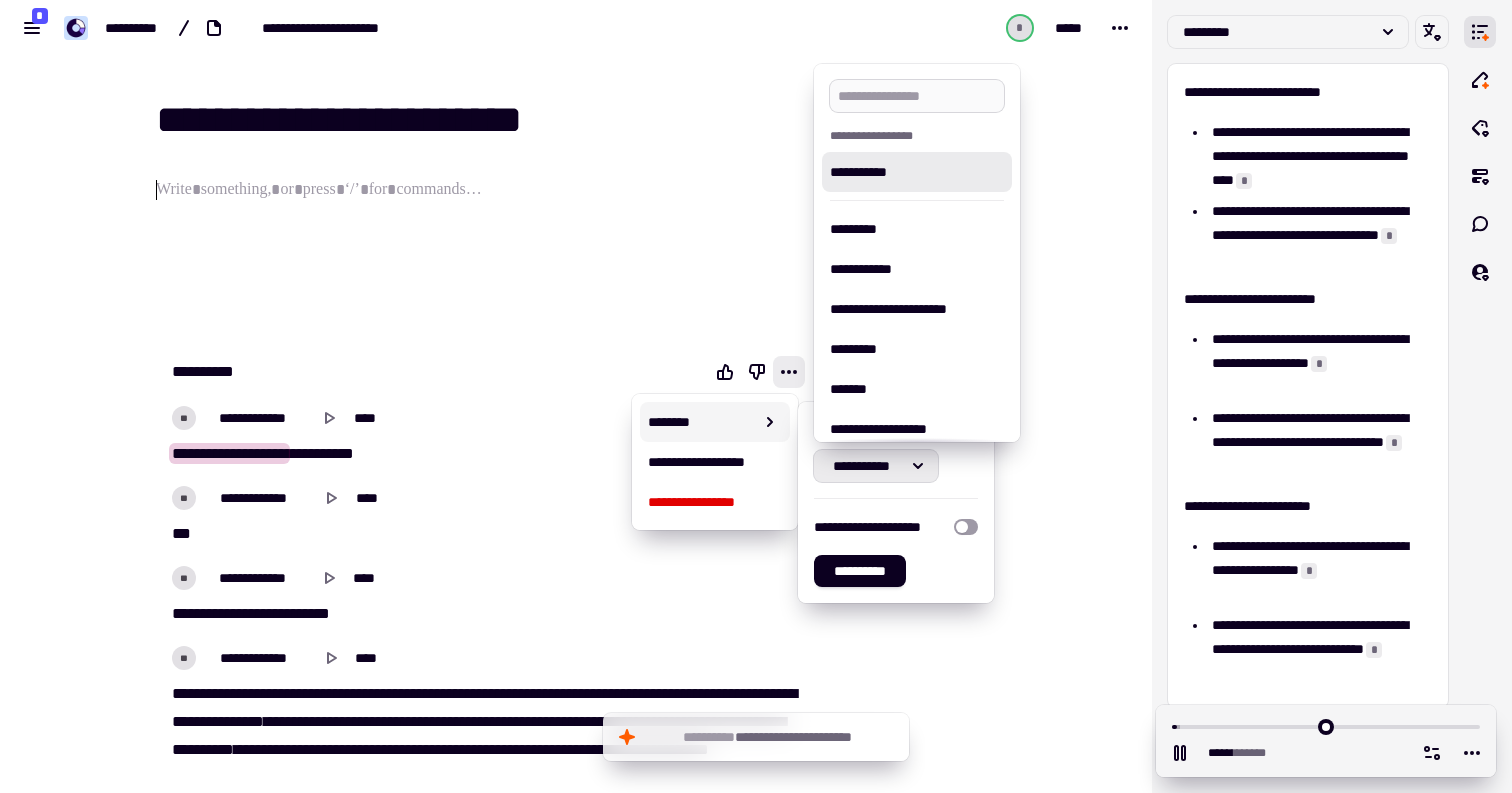 click at bounding box center [917, 96] 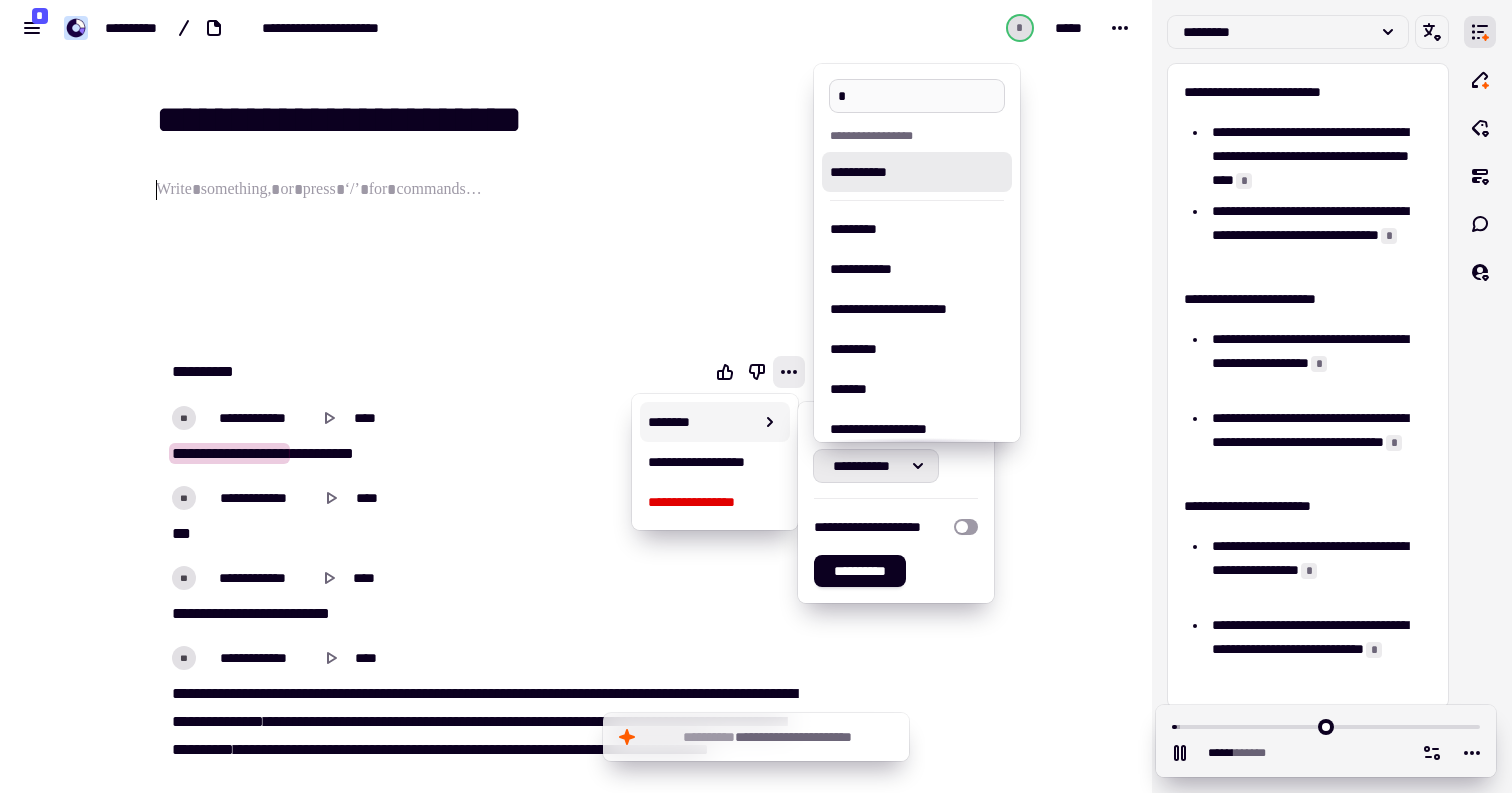 type on "*****" 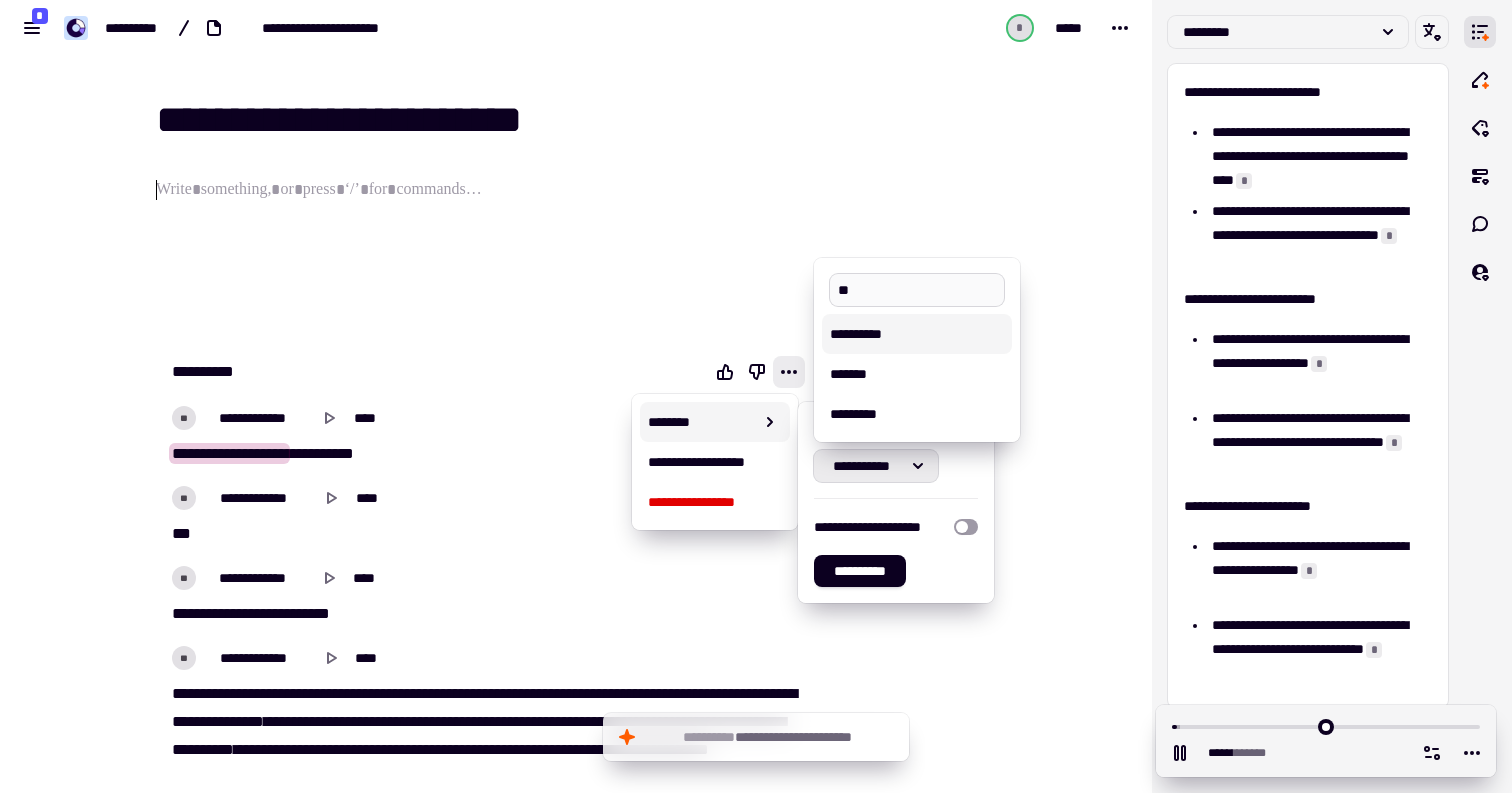type on "***" 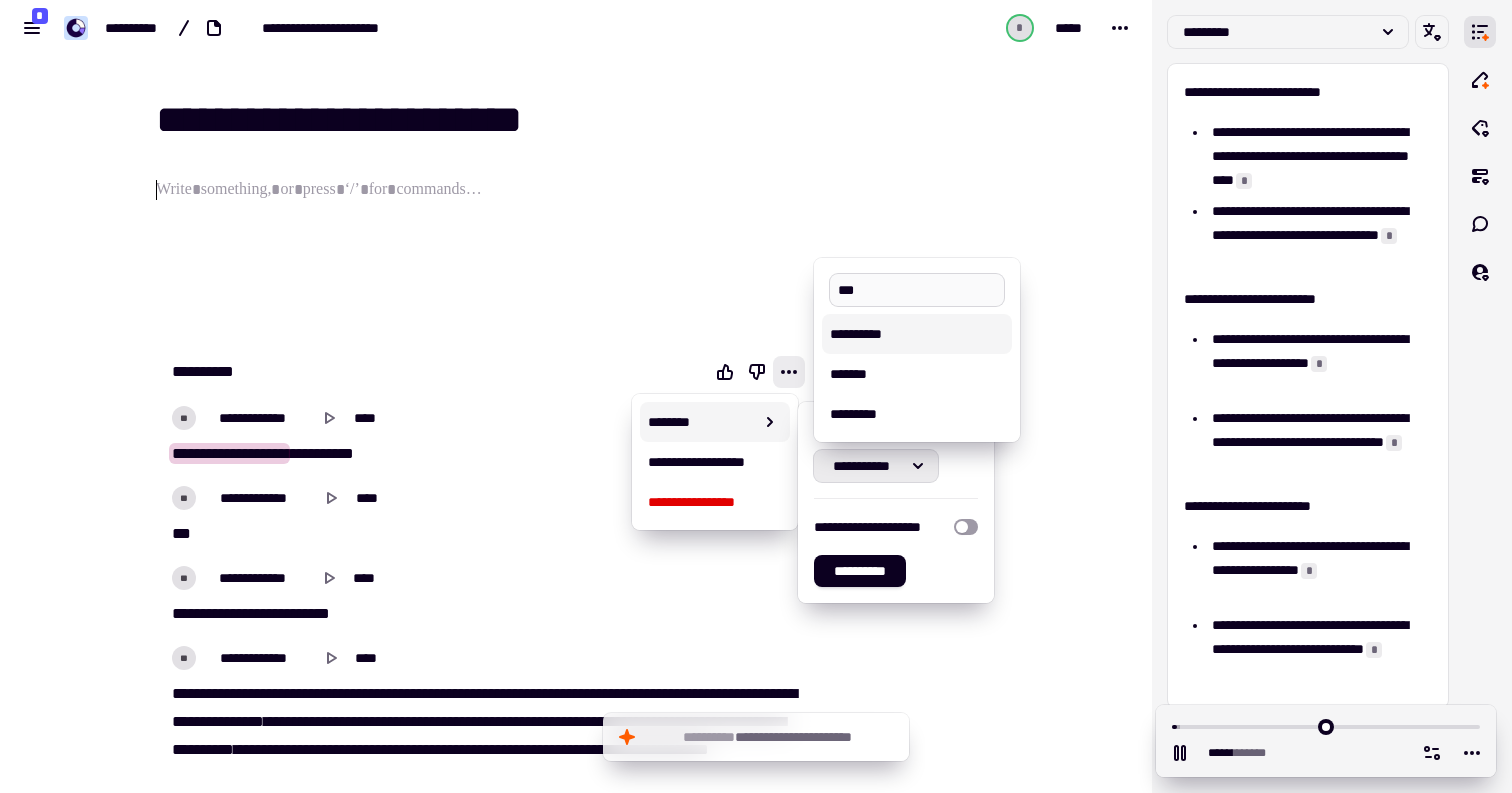 type on "****" 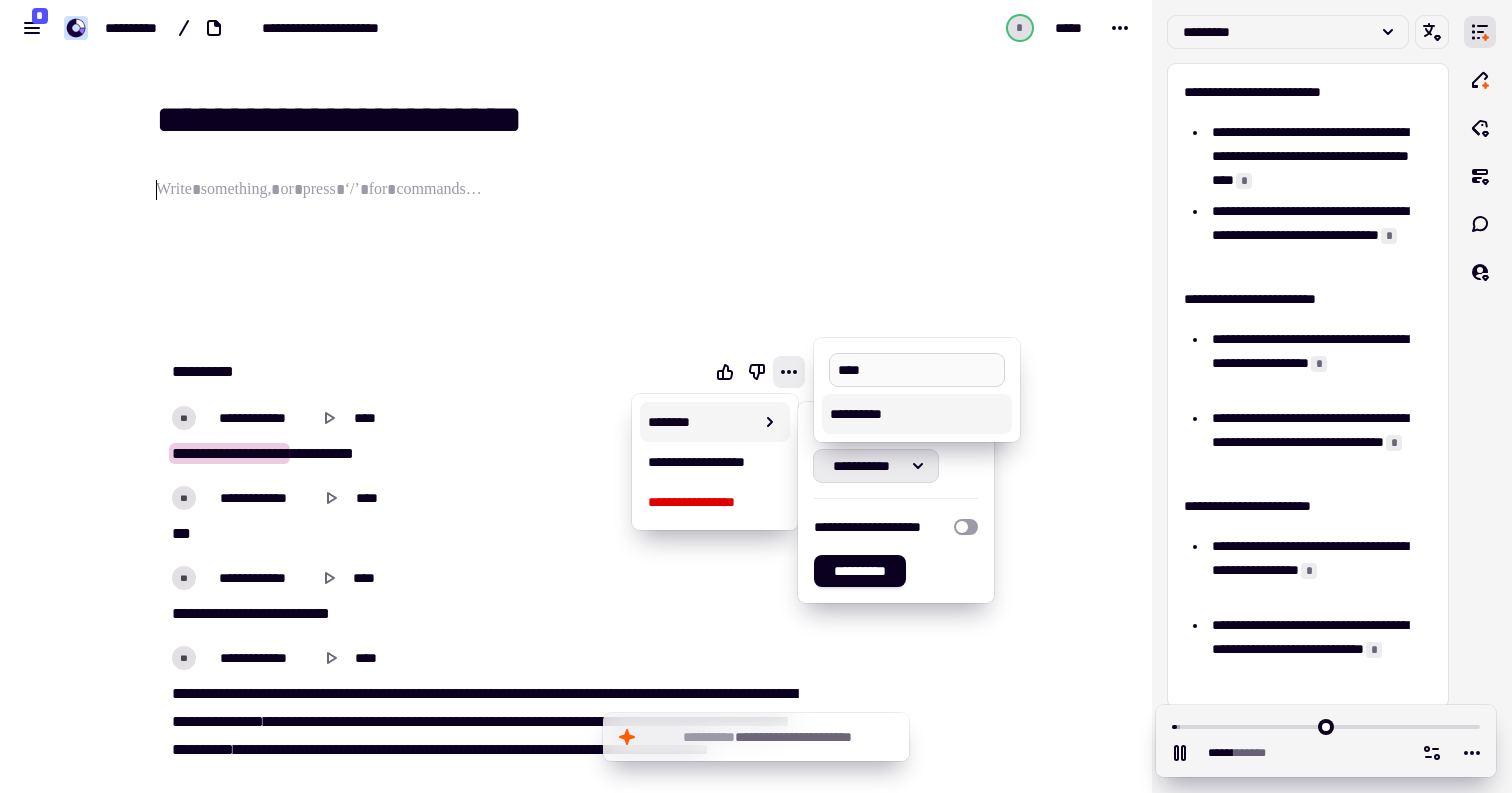 type on "*****" 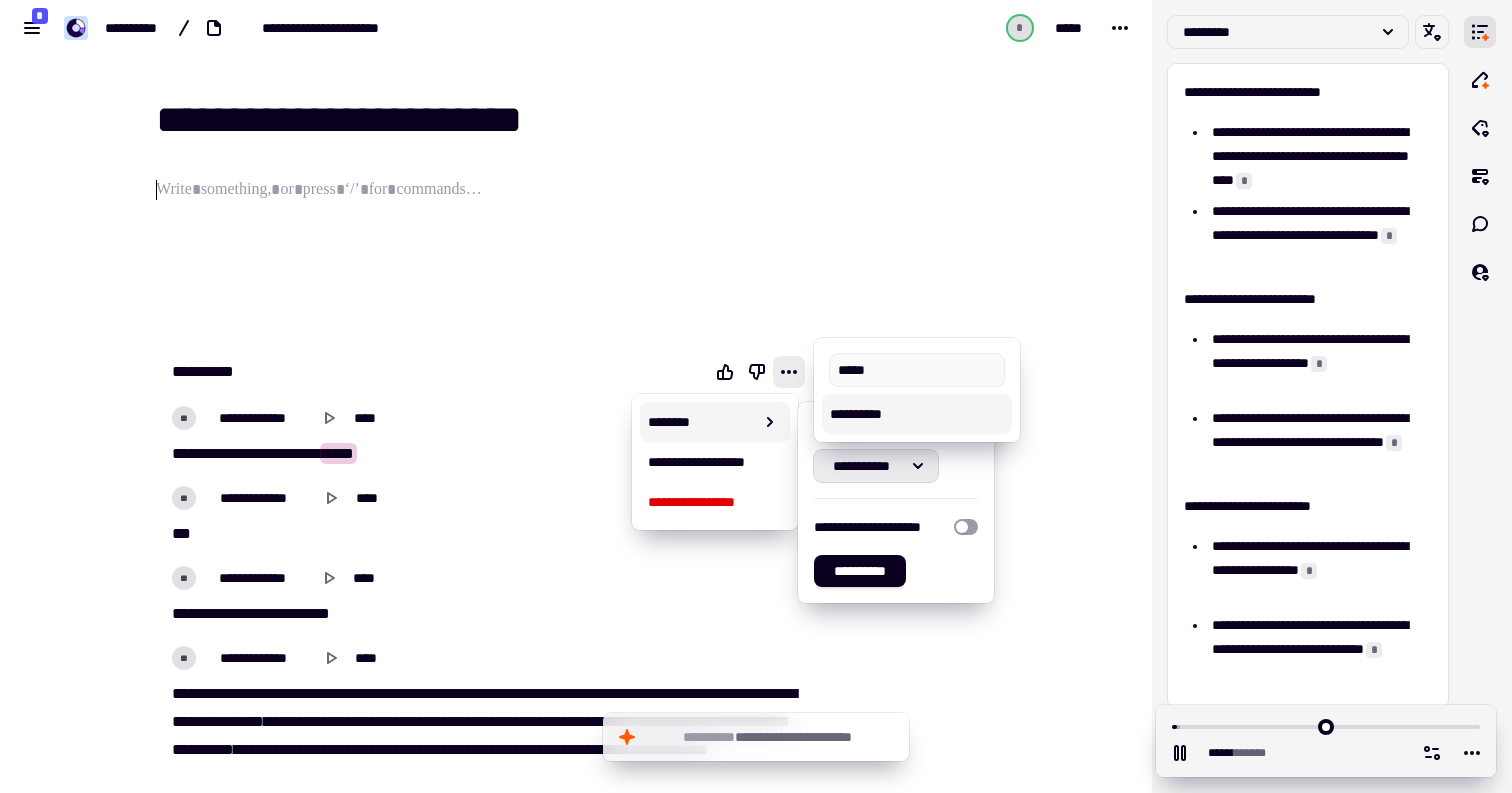 type on "*****" 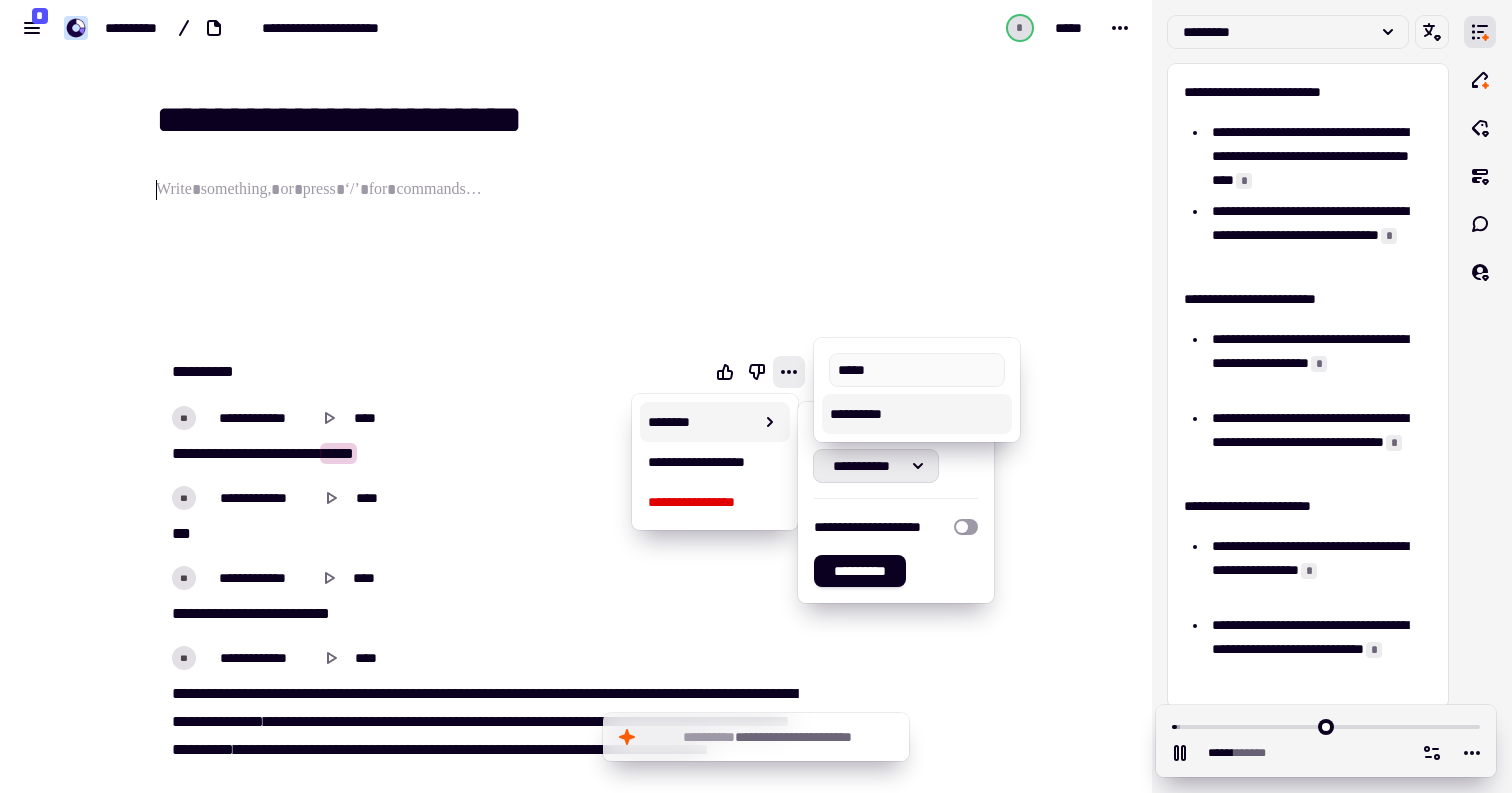 type on "*****" 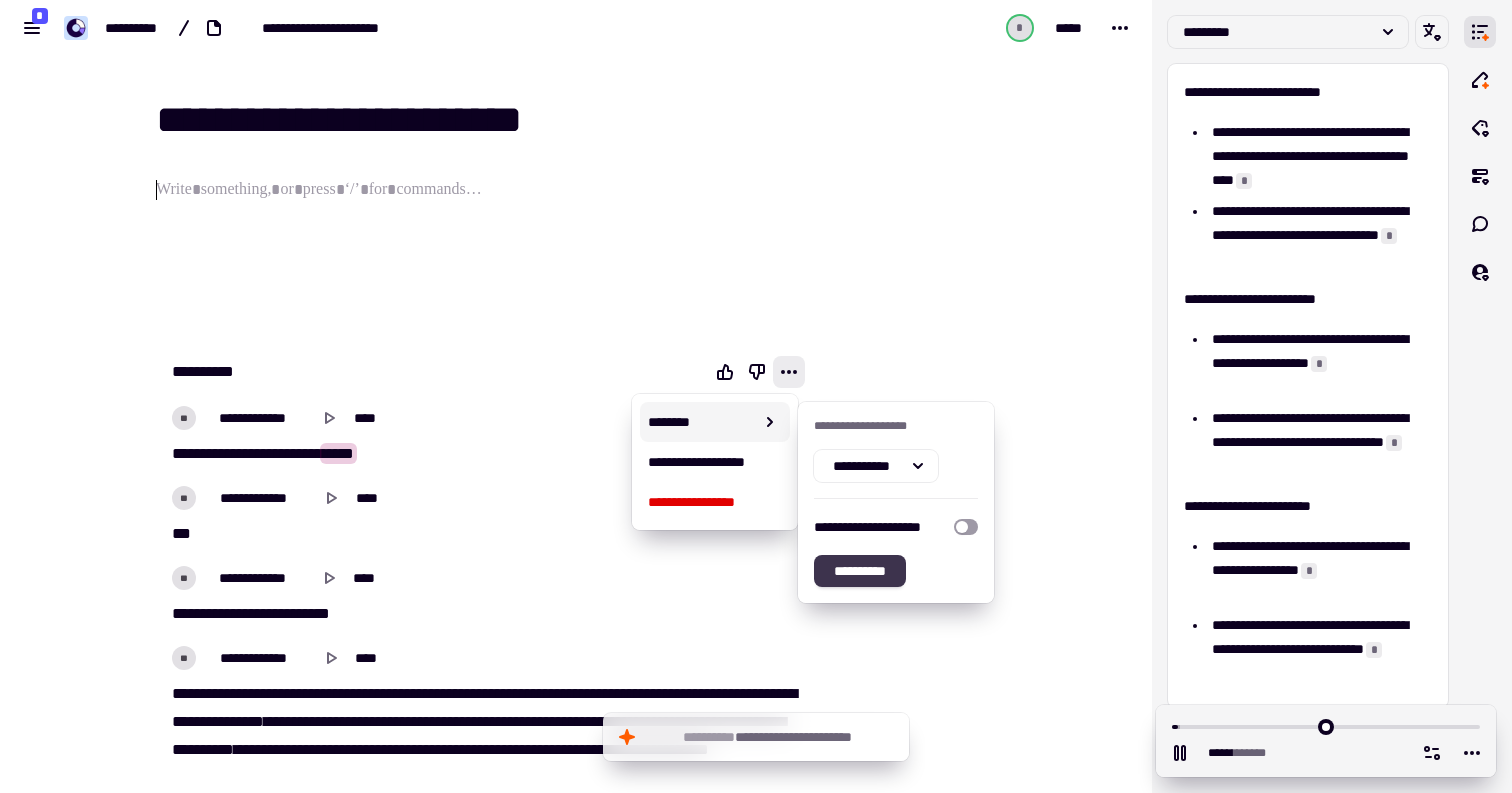 click on "**********" 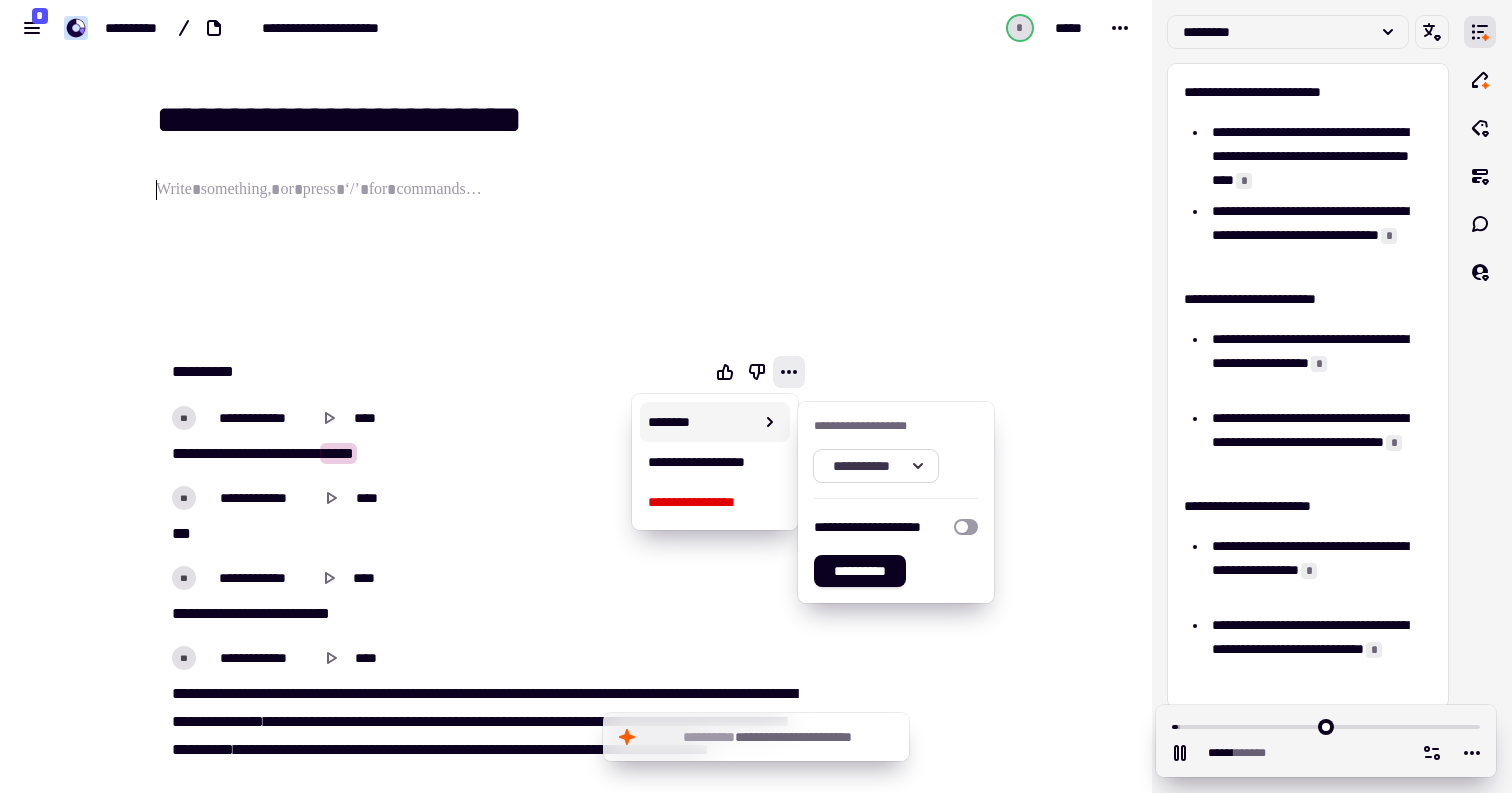 click on "**********" 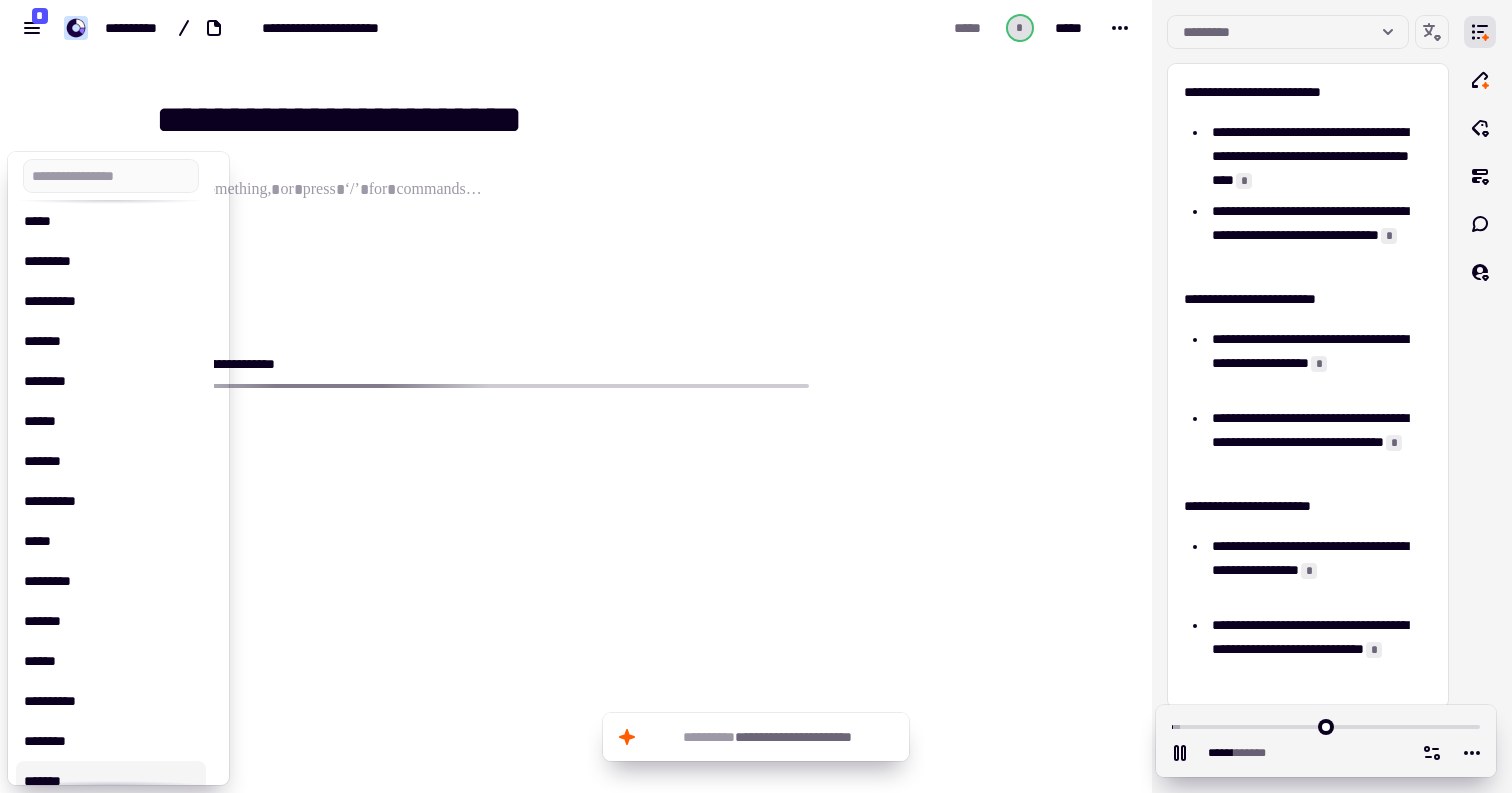 scroll, scrollTop: 1200, scrollLeft: 0, axis: vertical 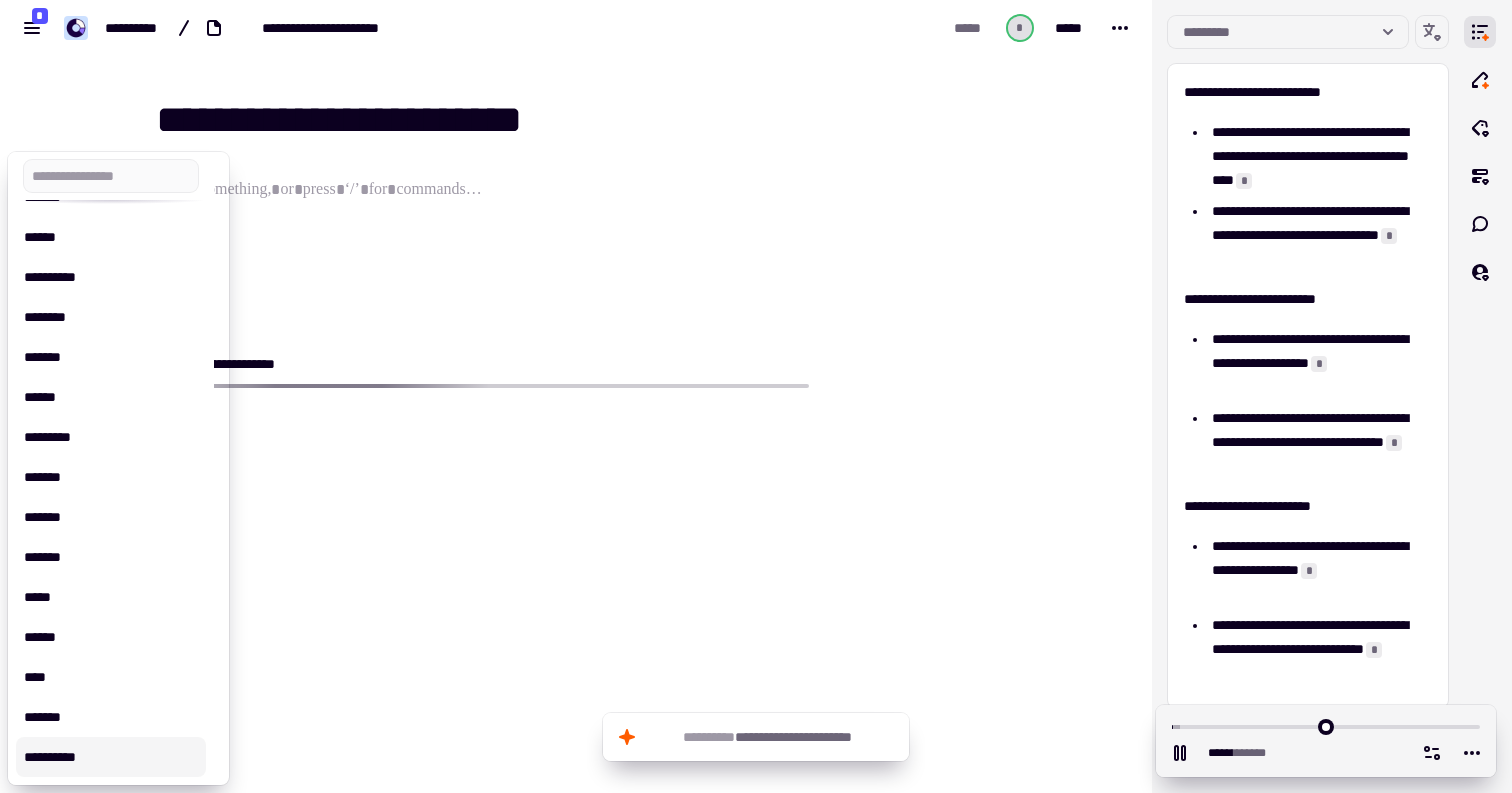 click on "**********" at bounding box center (111, 757) 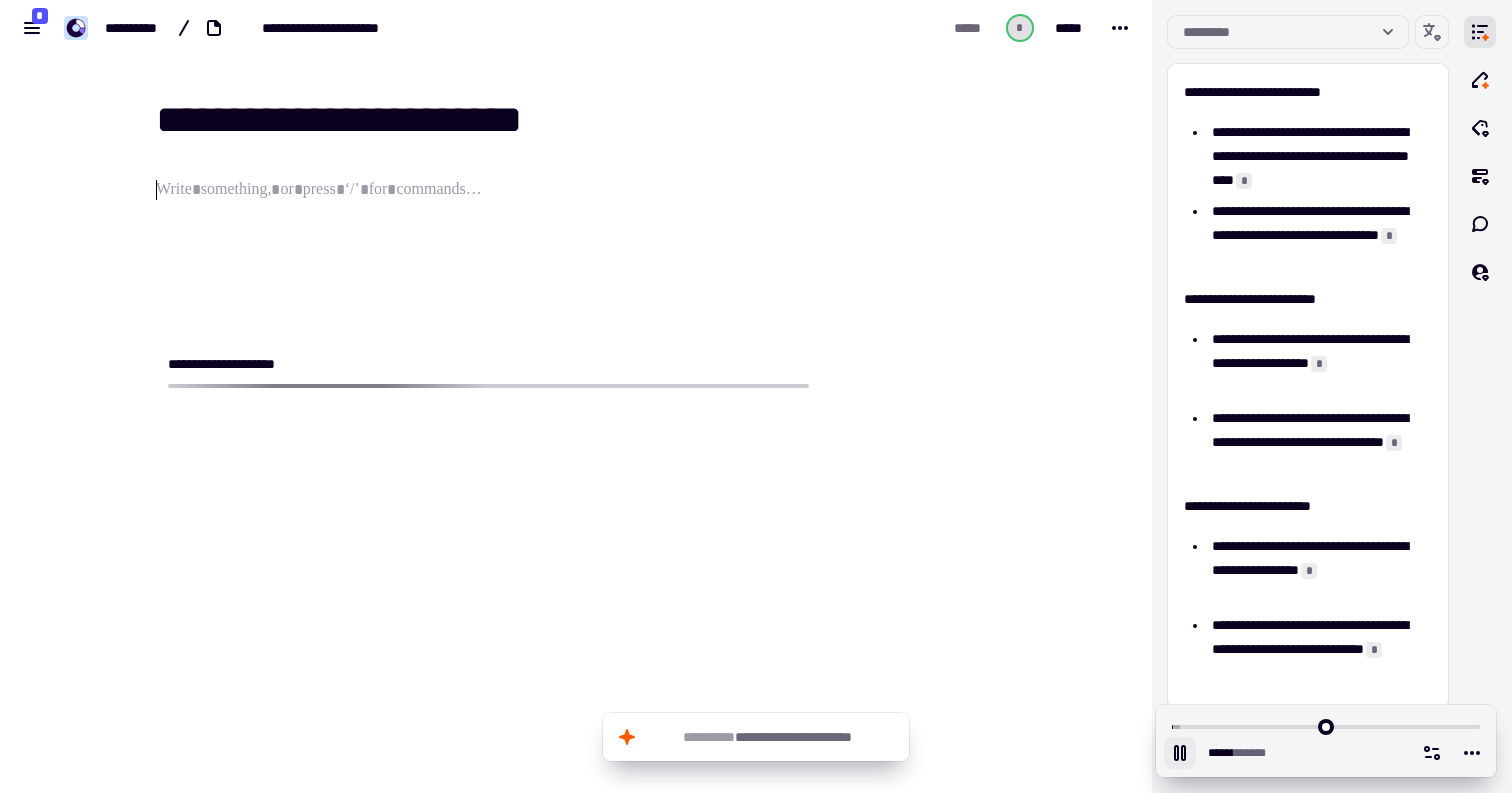 click 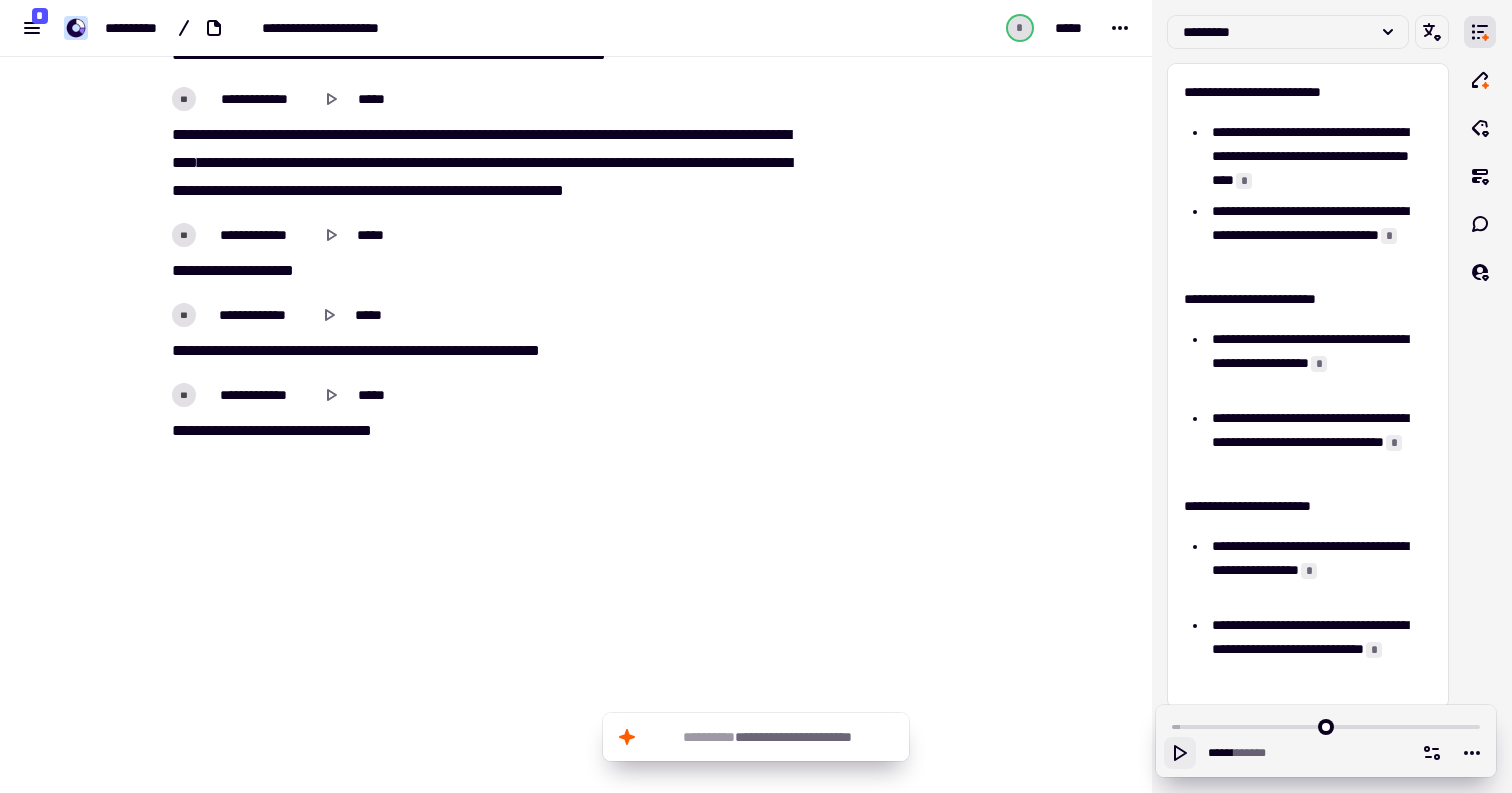 scroll, scrollTop: 6031, scrollLeft: 0, axis: vertical 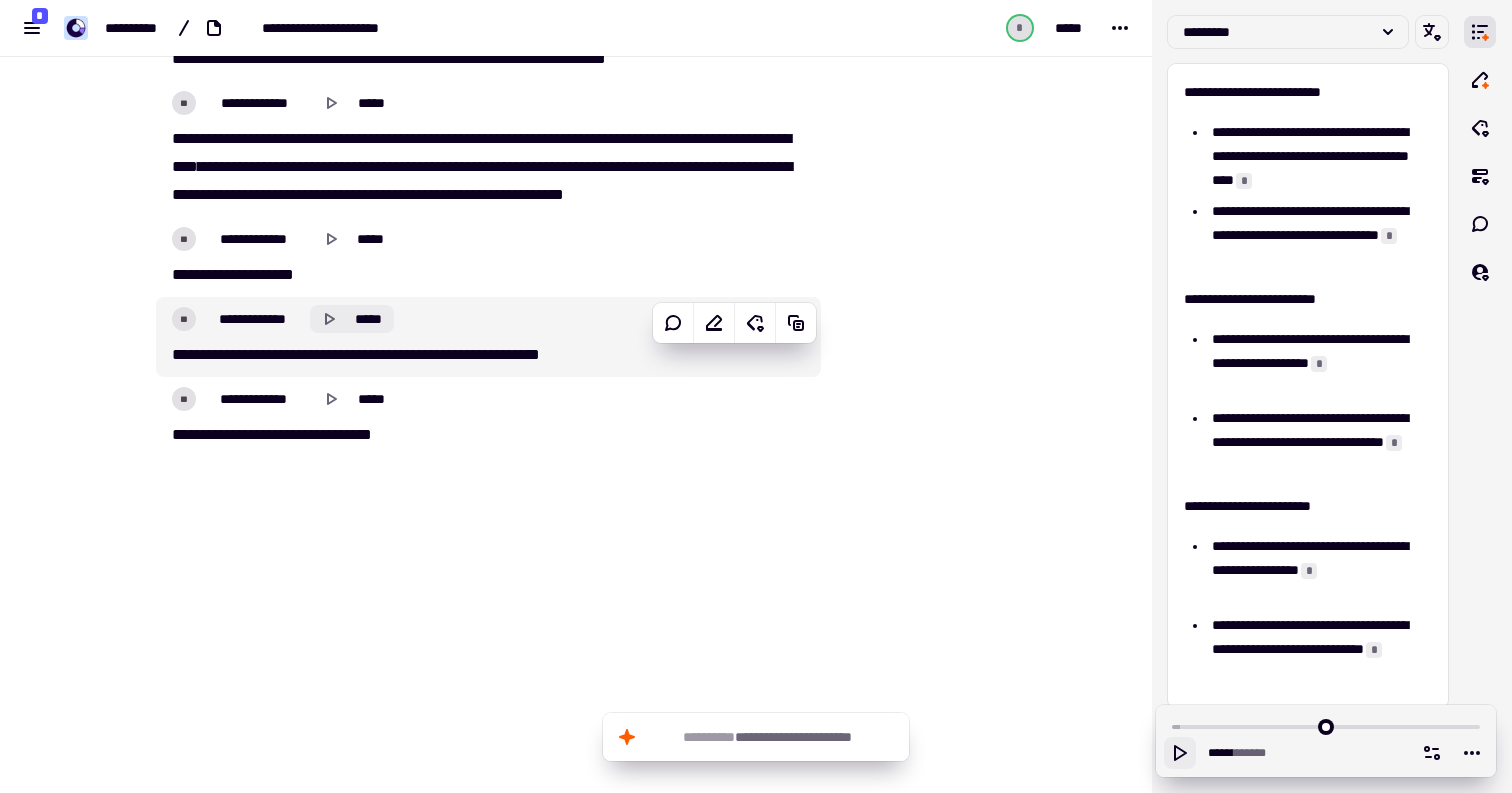click 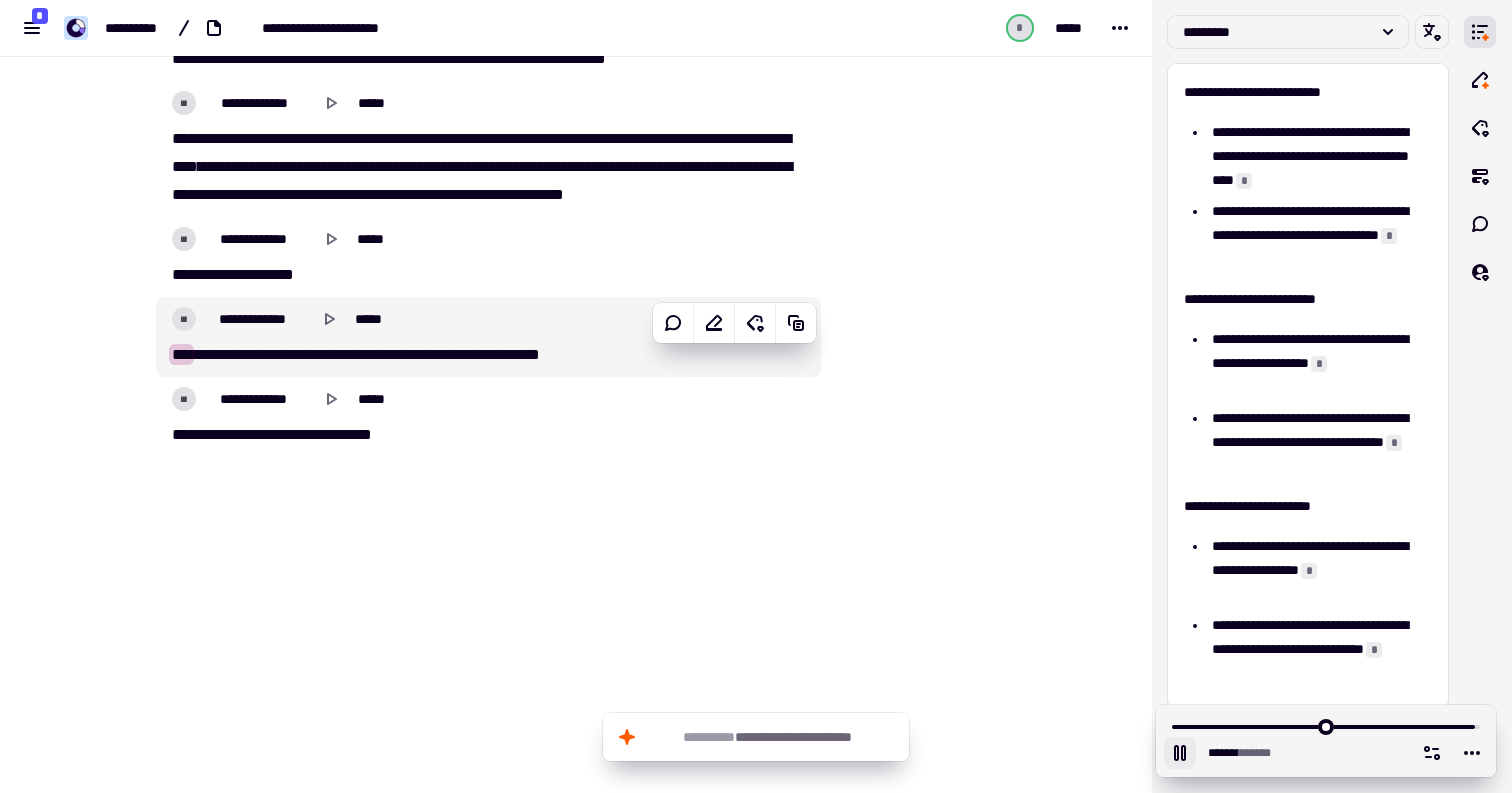 scroll, scrollTop: 5991, scrollLeft: 0, axis: vertical 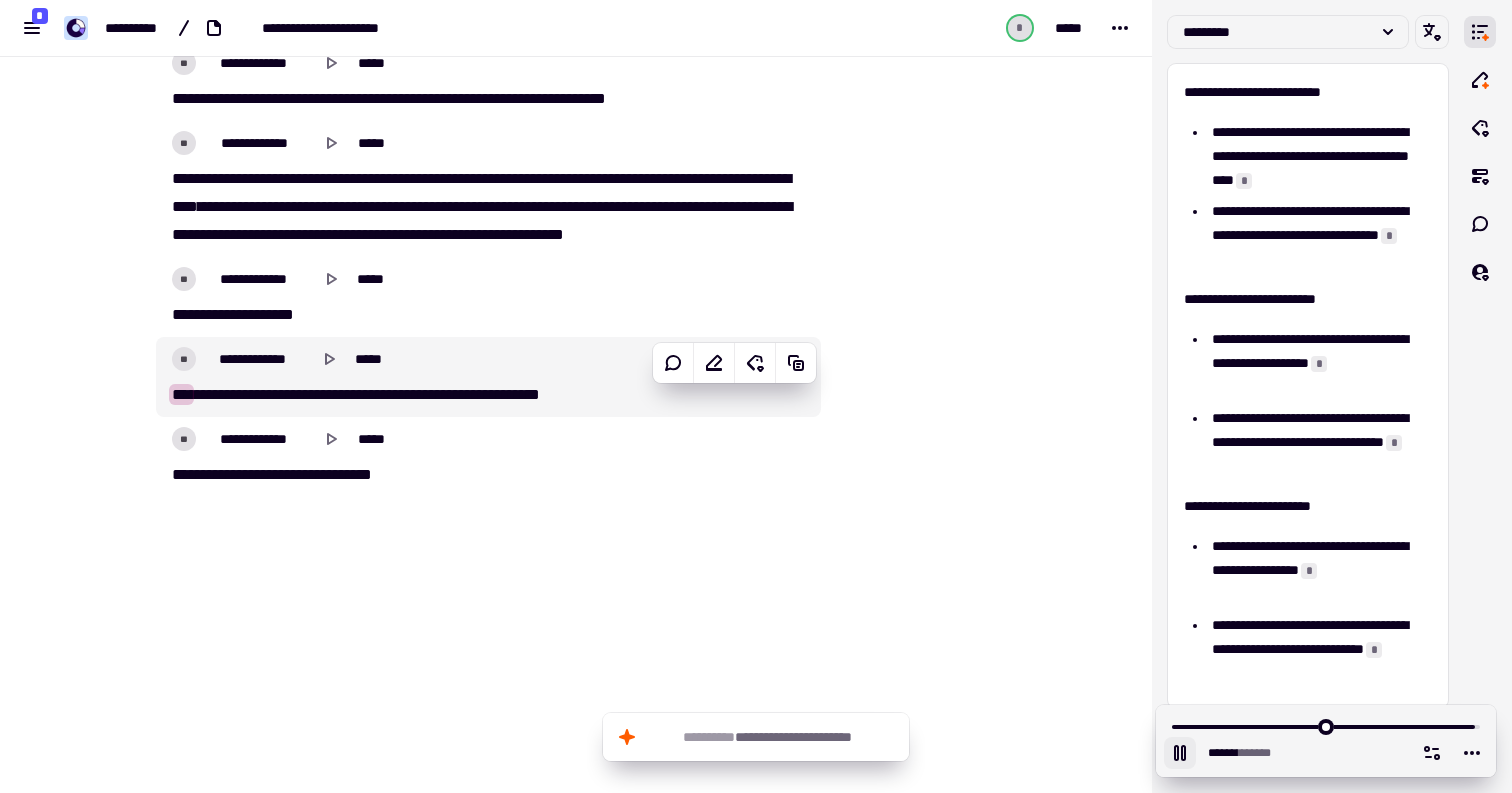 click on "**********" at bounding box center (488, 395) 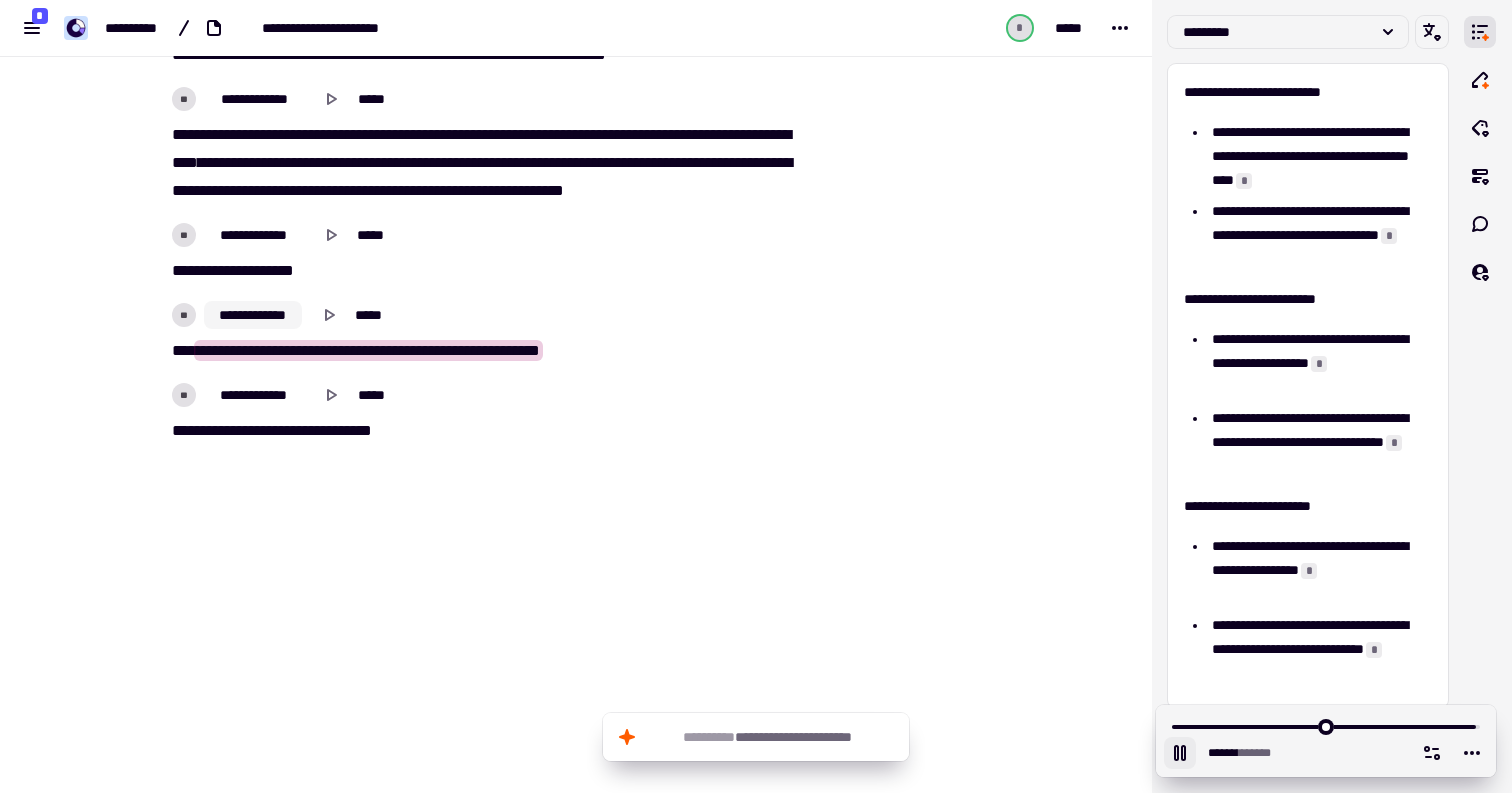 click on "**********" 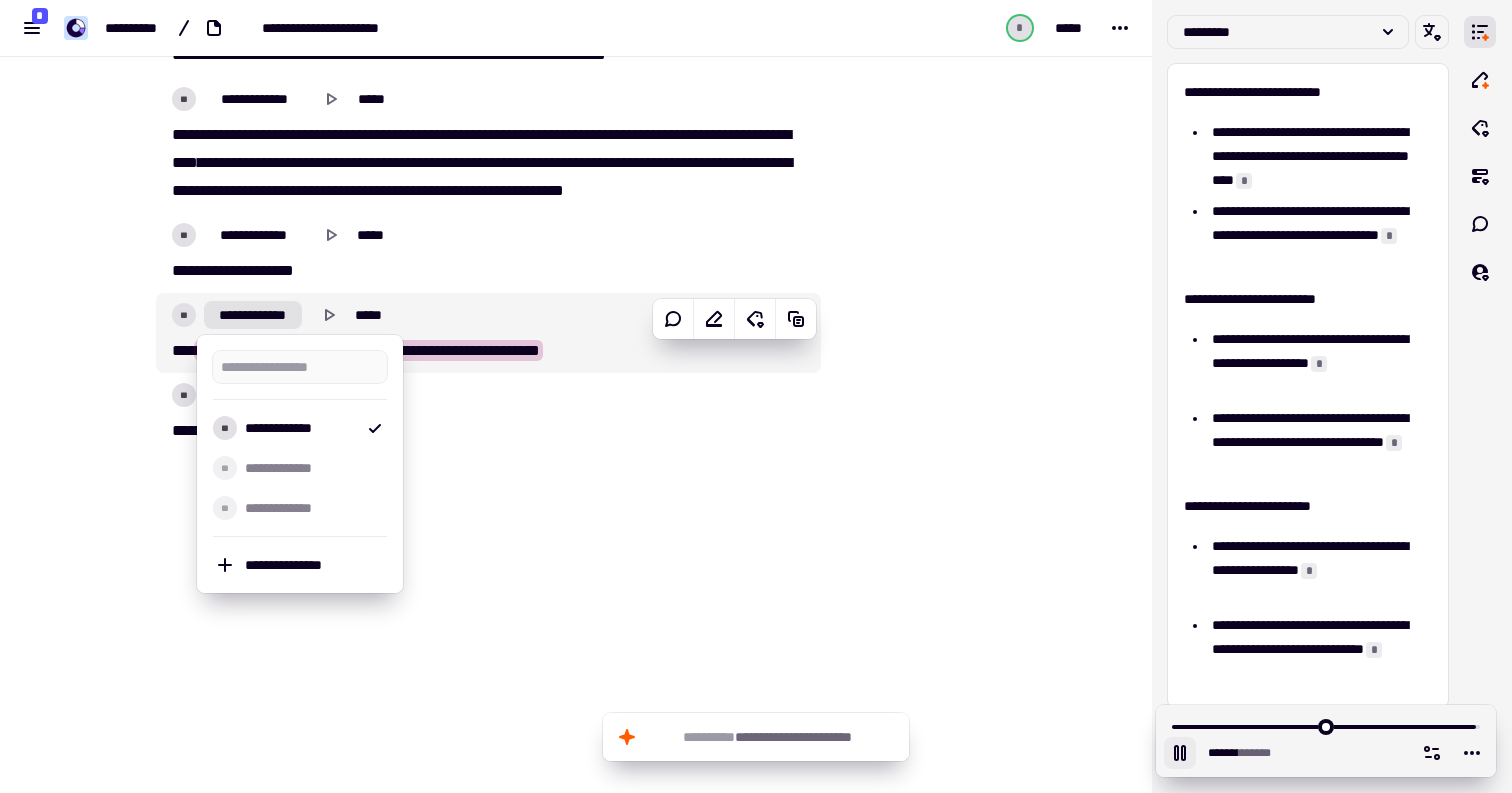 click on "**********" at bounding box center (368, 350) 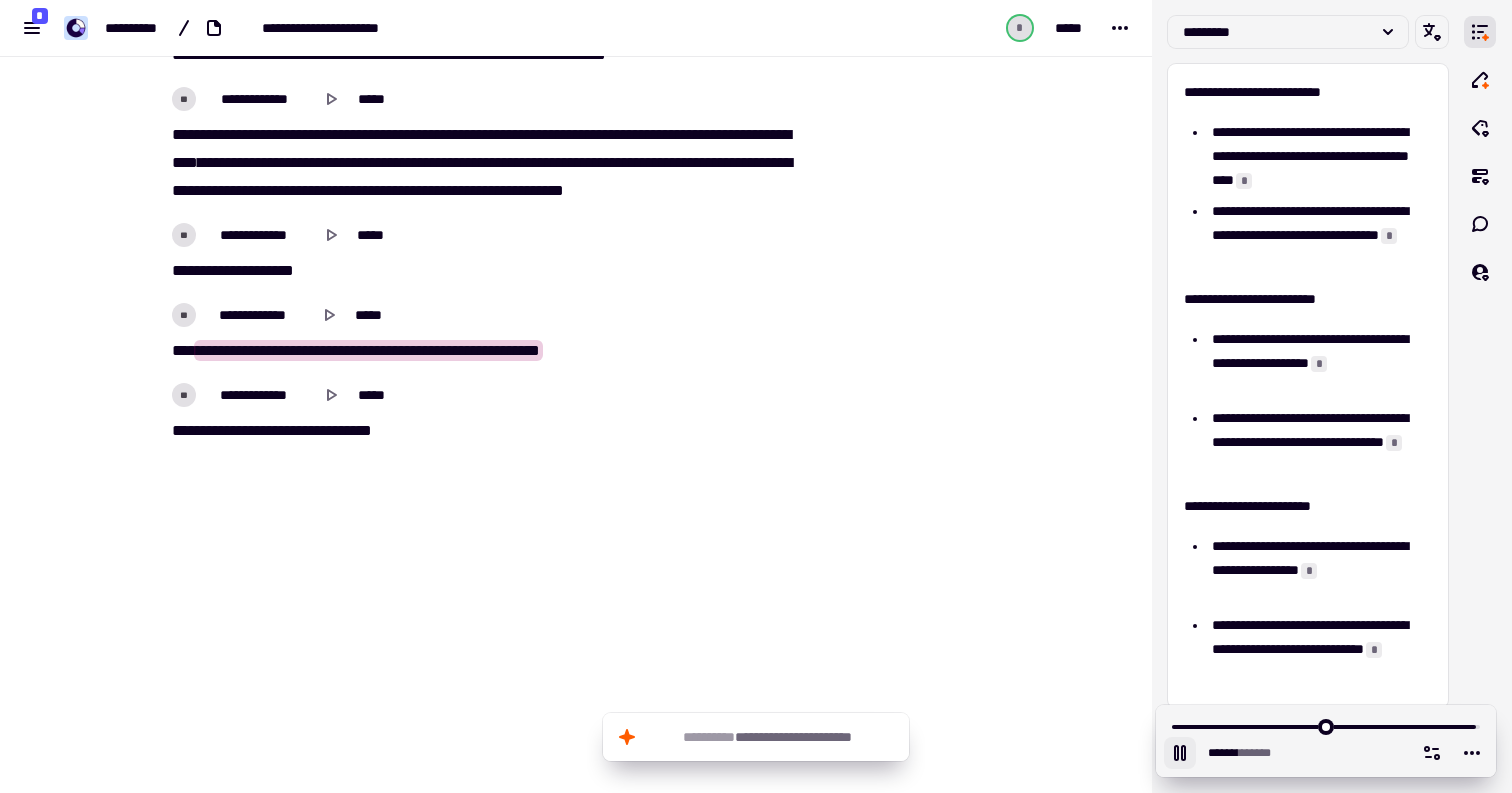 click on "**********" at bounding box center (488, 351) 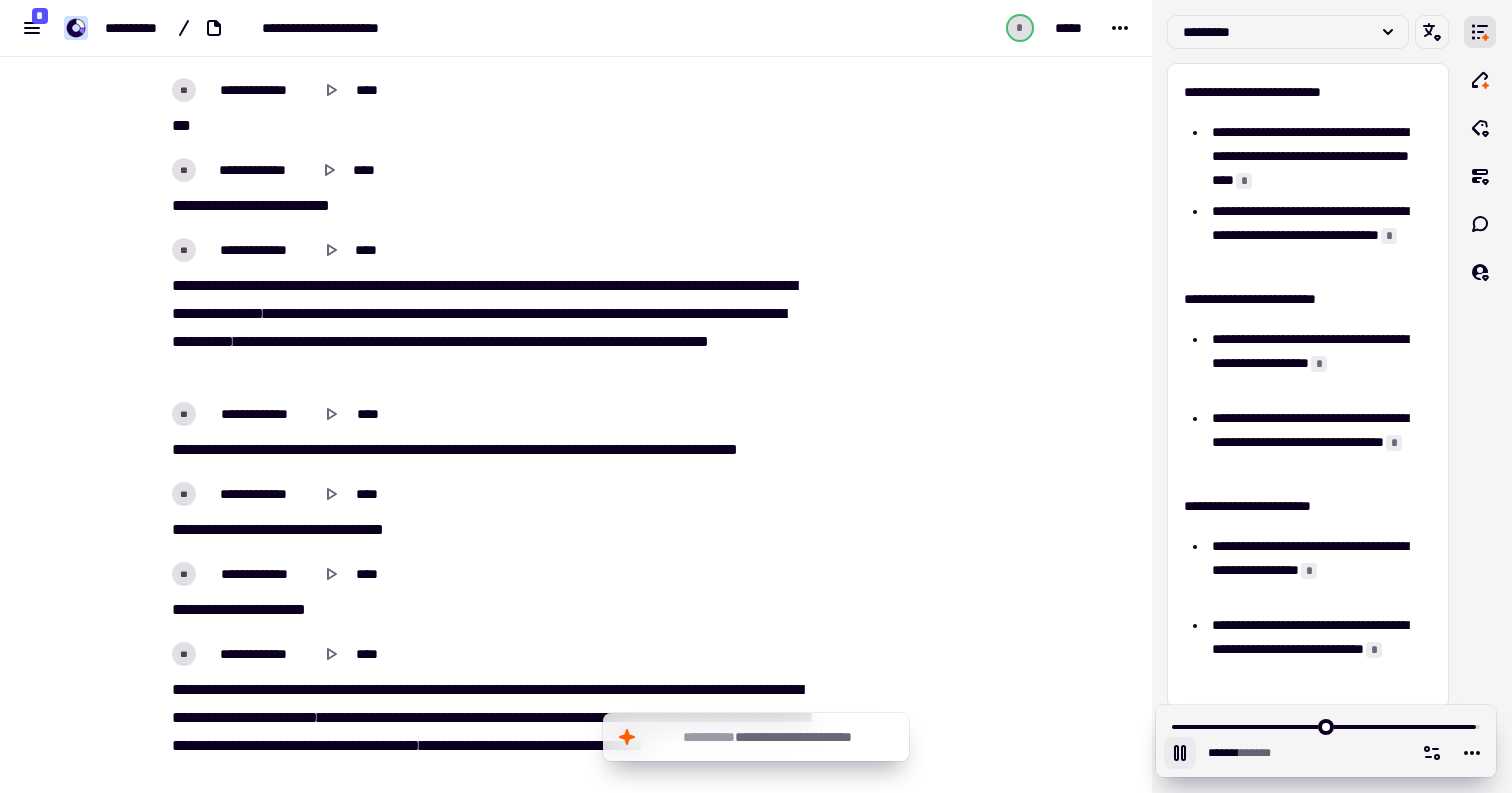 scroll, scrollTop: 0, scrollLeft: 0, axis: both 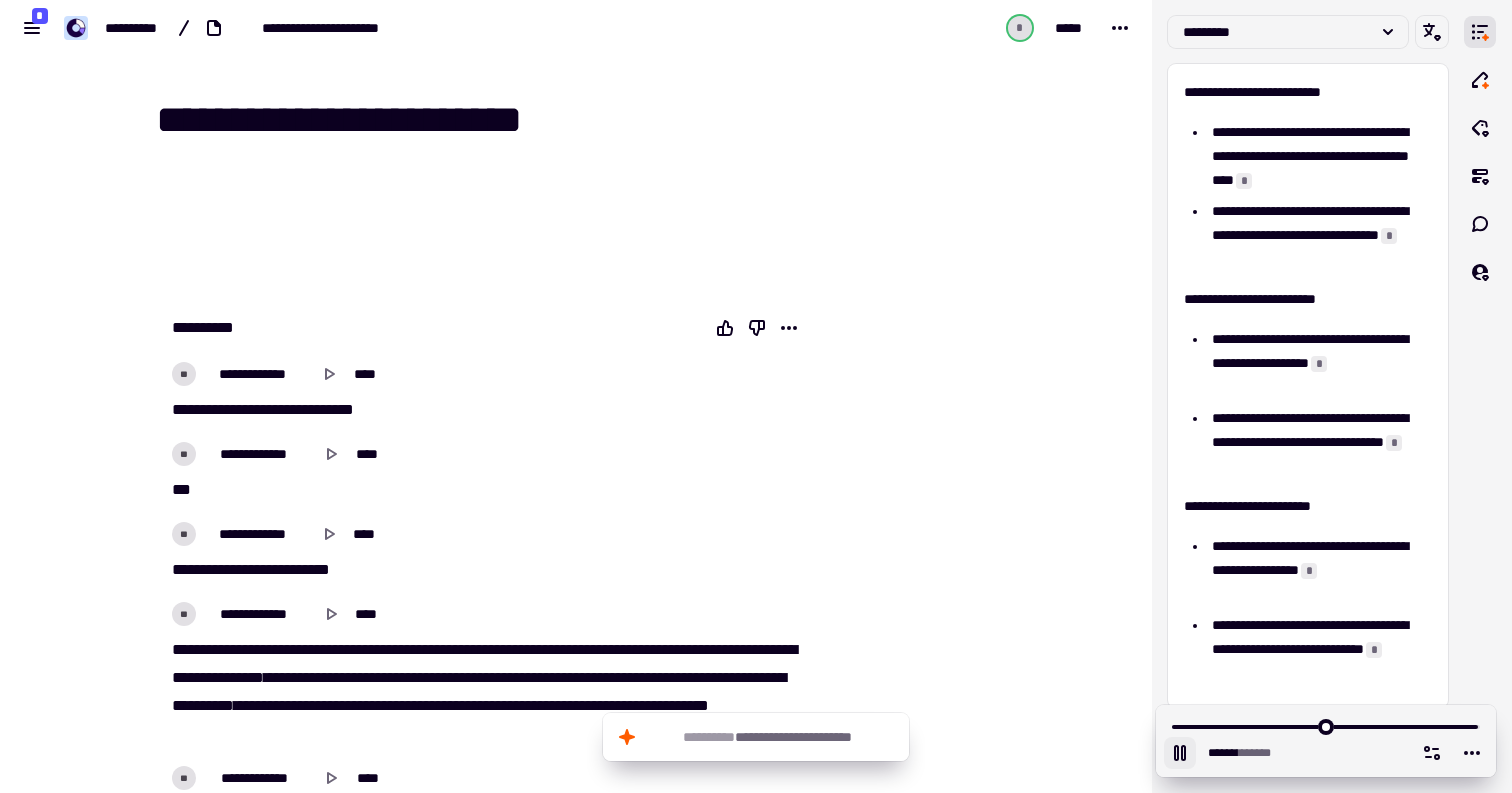 click 